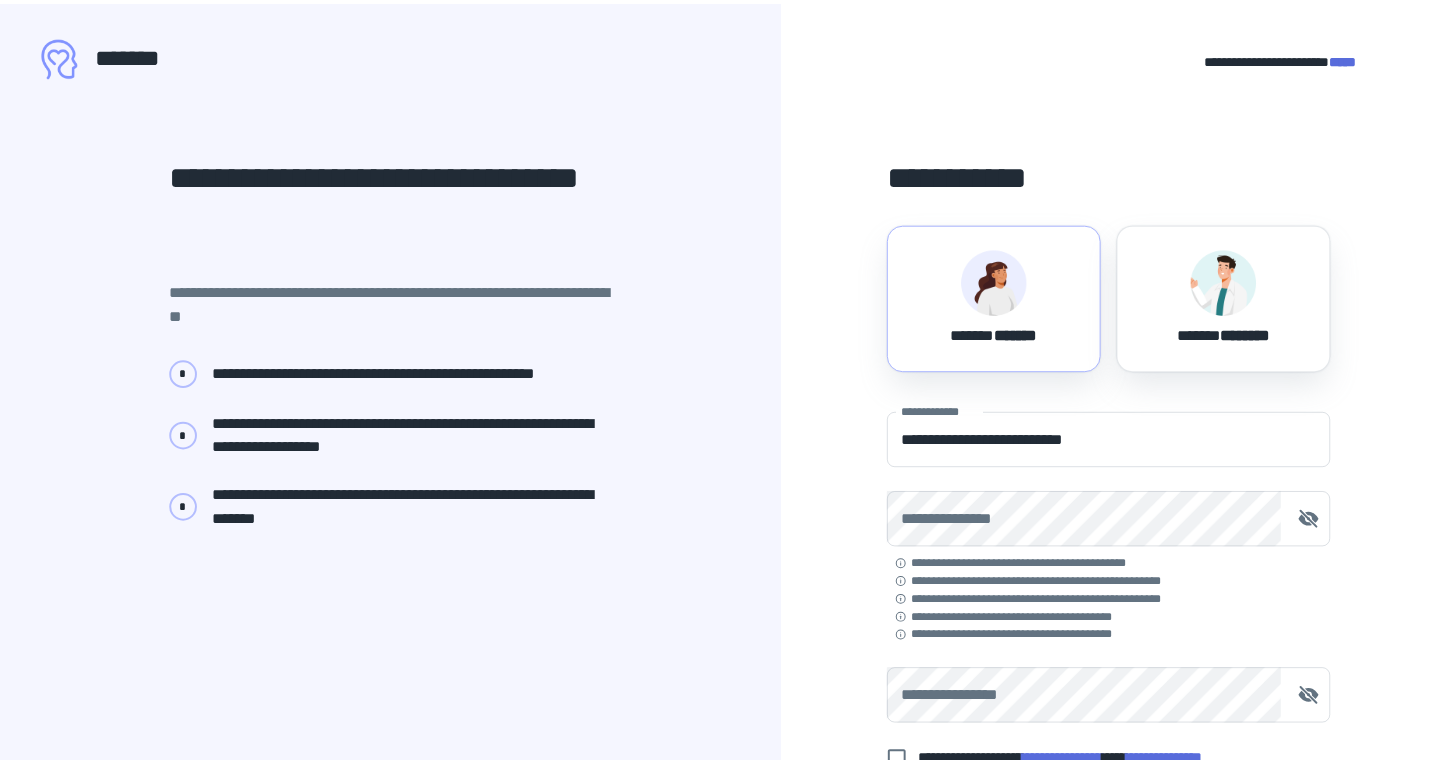 scroll, scrollTop: 0, scrollLeft: 0, axis: both 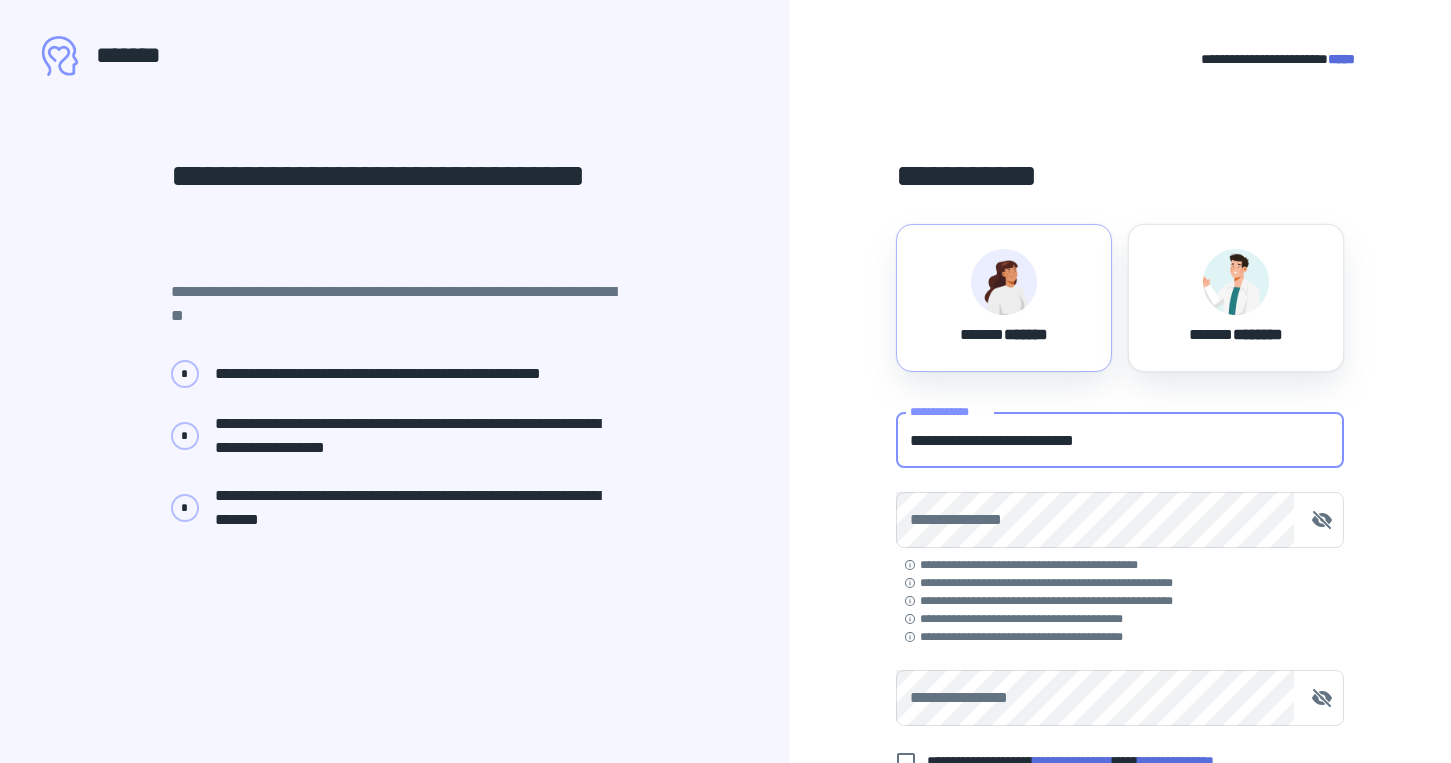 drag, startPoint x: 1031, startPoint y: 443, endPoint x: 893, endPoint y: 440, distance: 138.03261 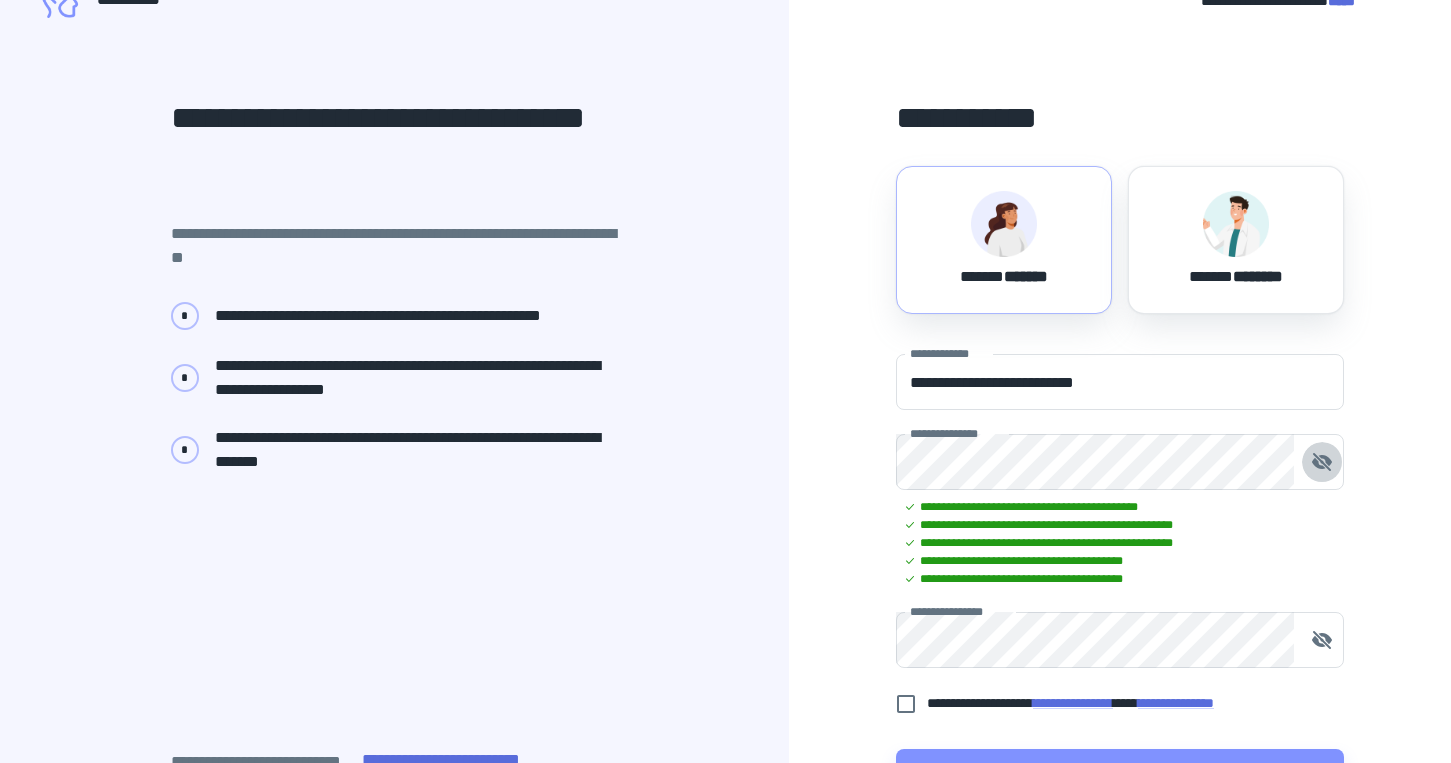 scroll, scrollTop: 105, scrollLeft: 0, axis: vertical 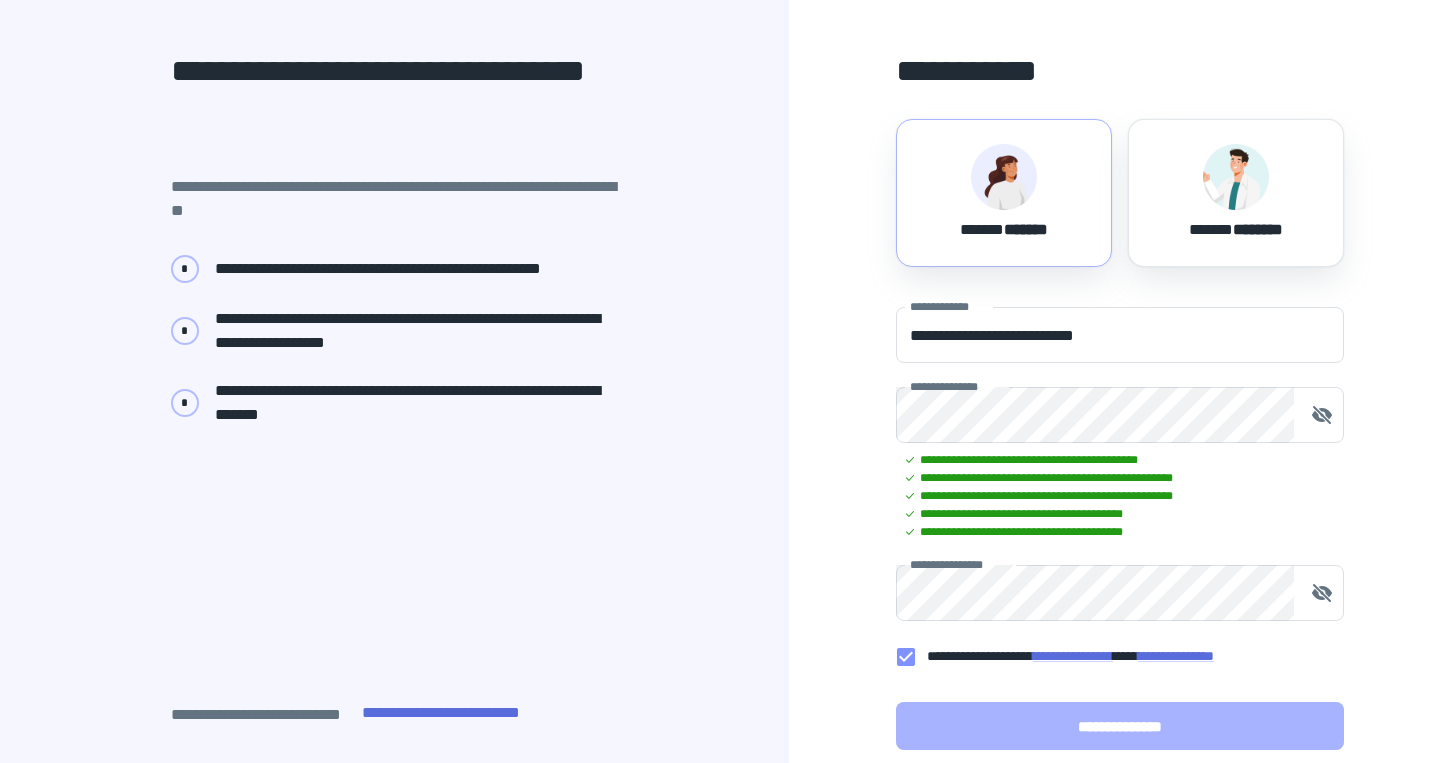 click on "**********" at bounding box center [1120, 726] 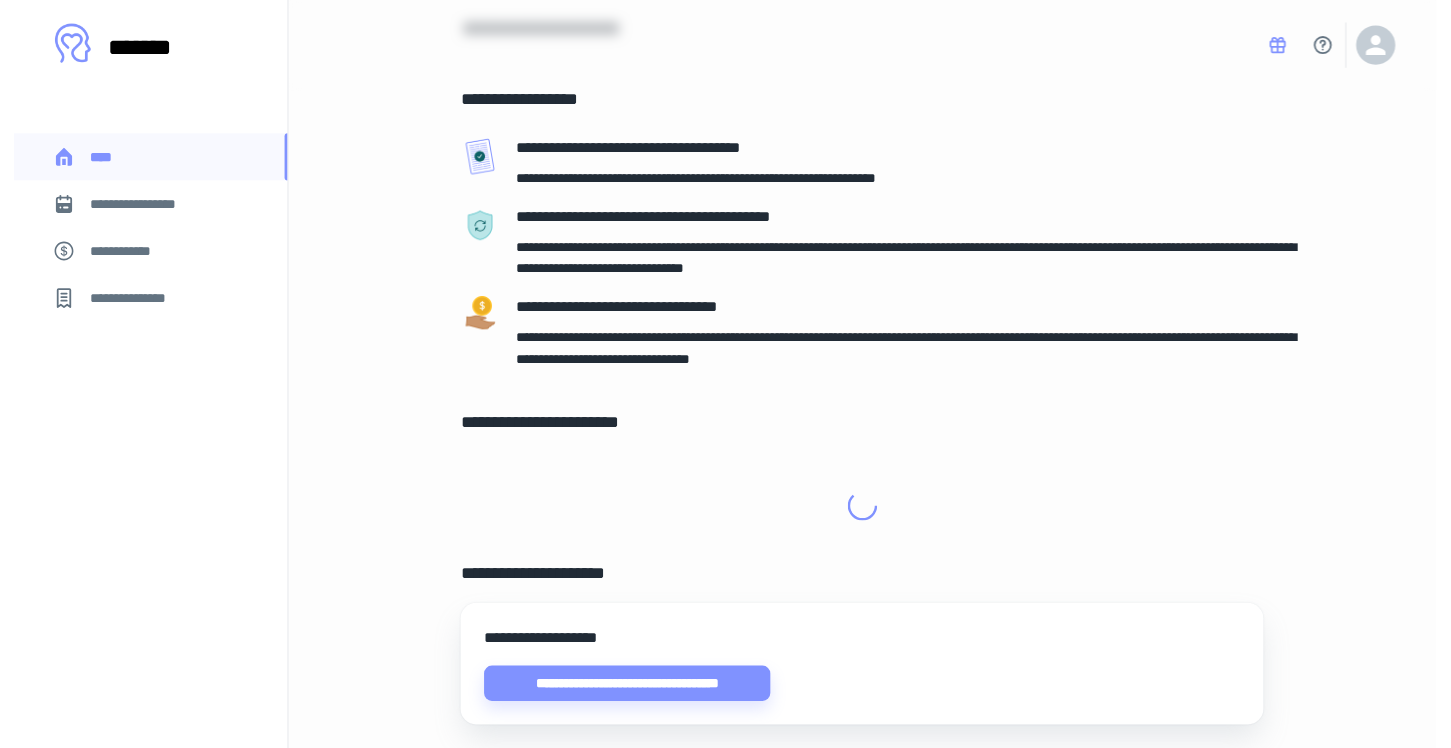 scroll, scrollTop: 0, scrollLeft: 0, axis: both 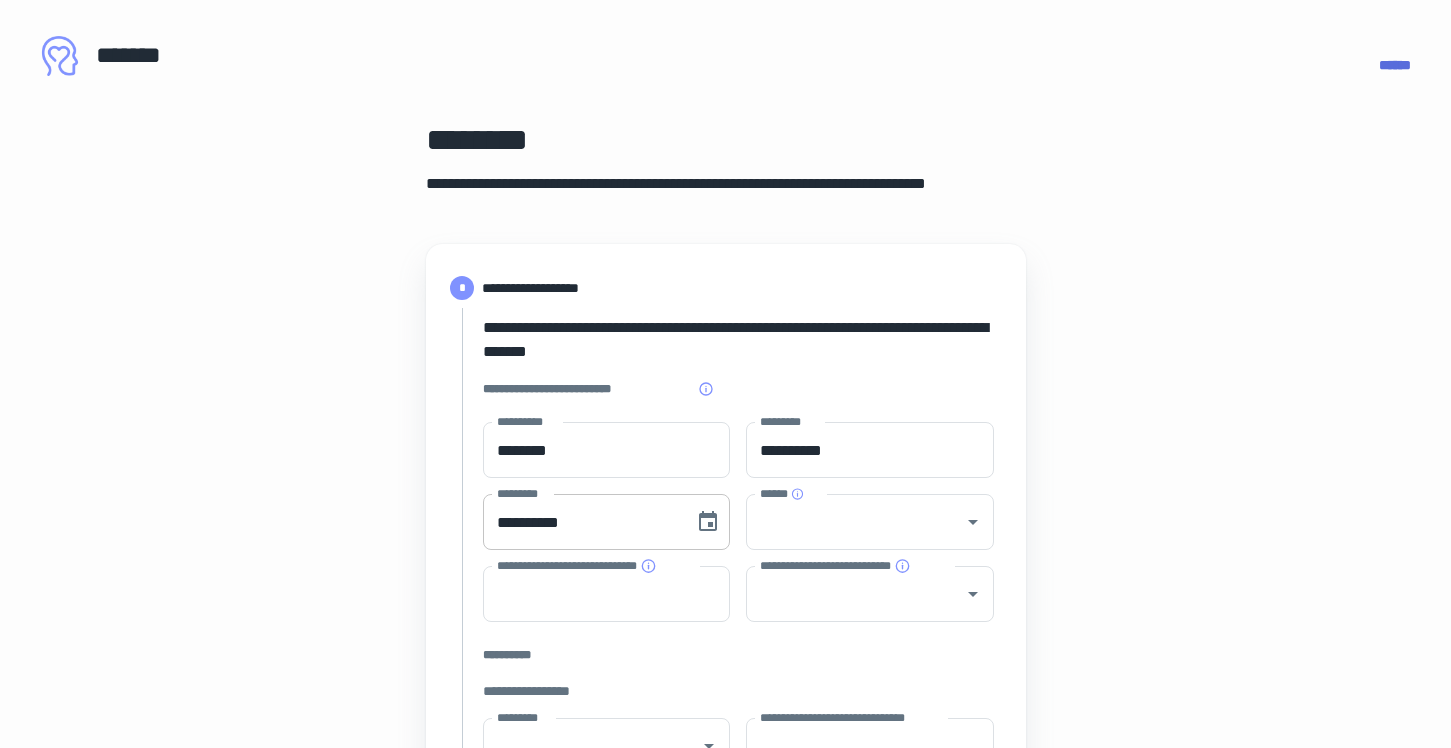 click on "**********" at bounding box center (582, 522) 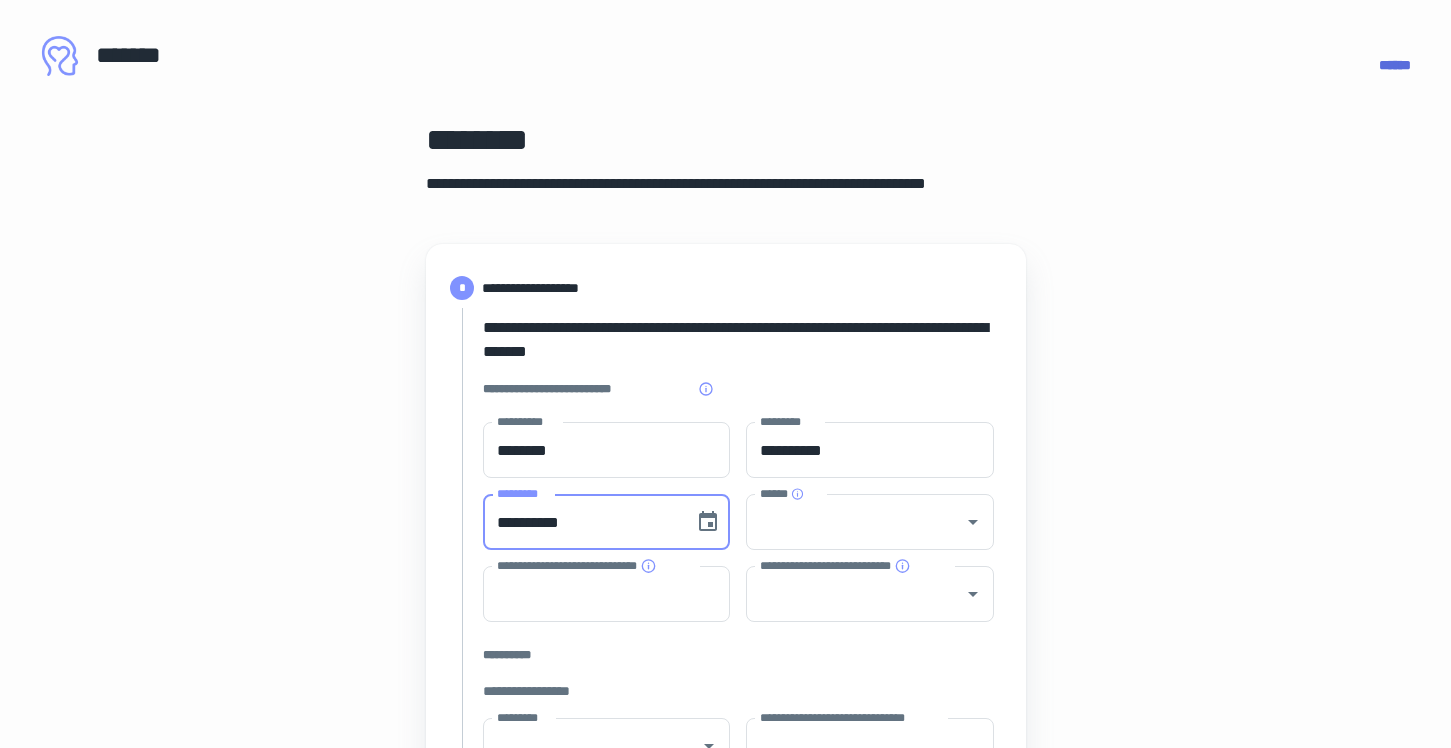 type on "**********" 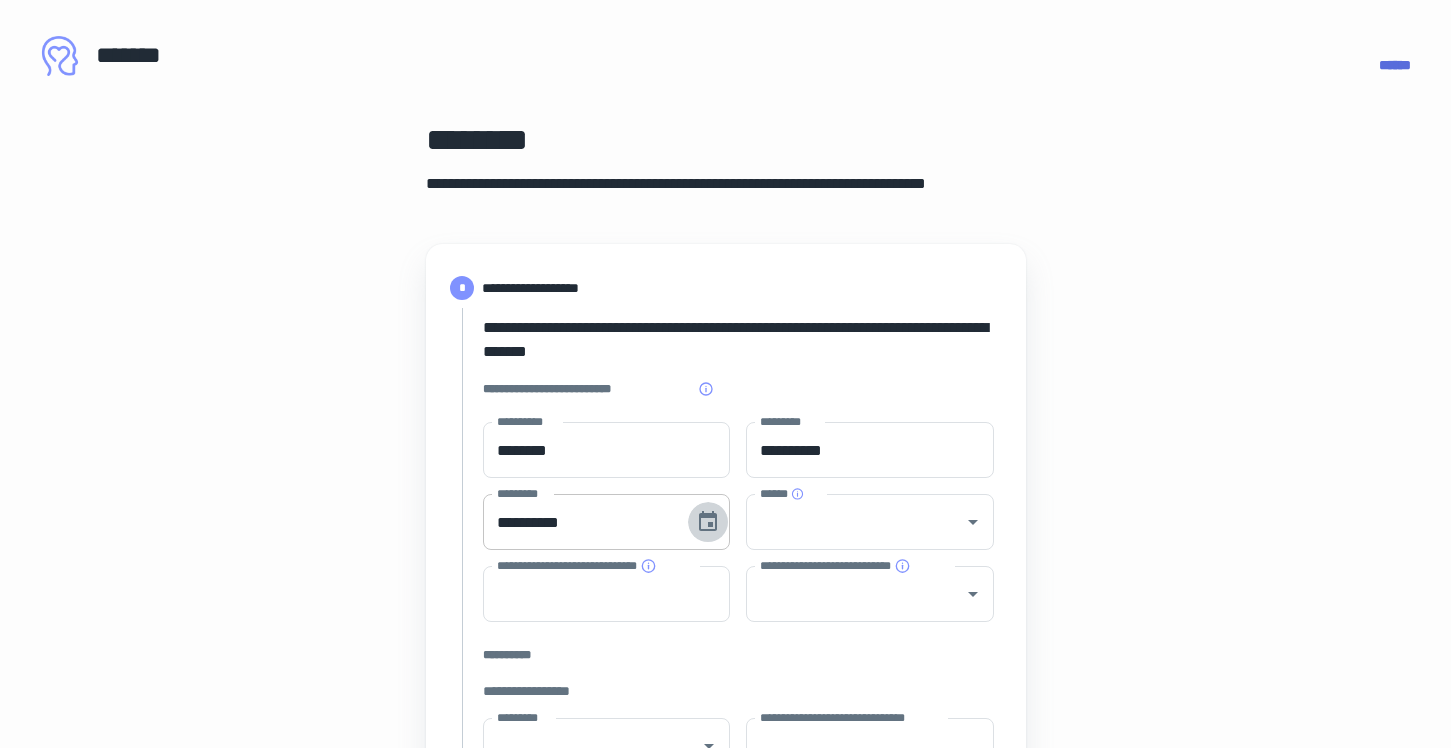 type 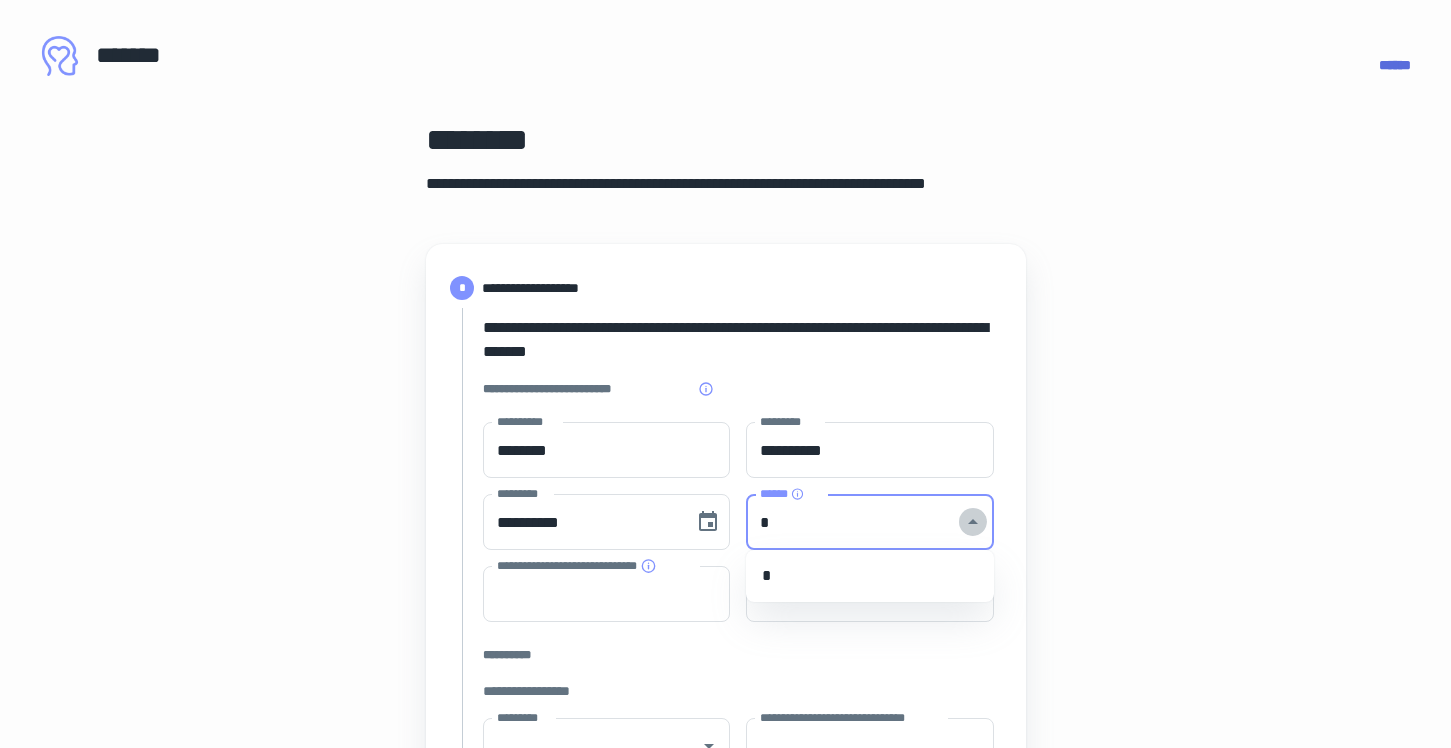 click at bounding box center (973, 522) 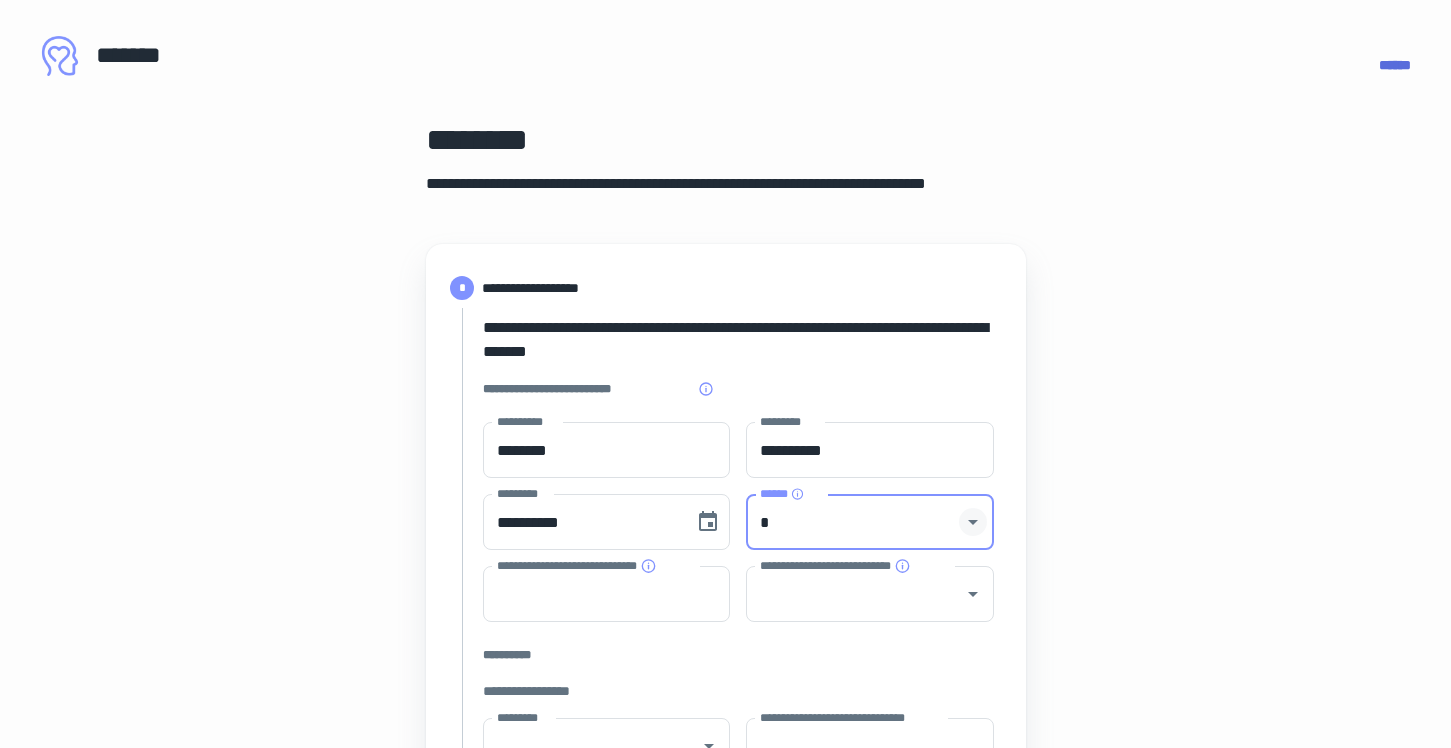 click at bounding box center (973, 522) 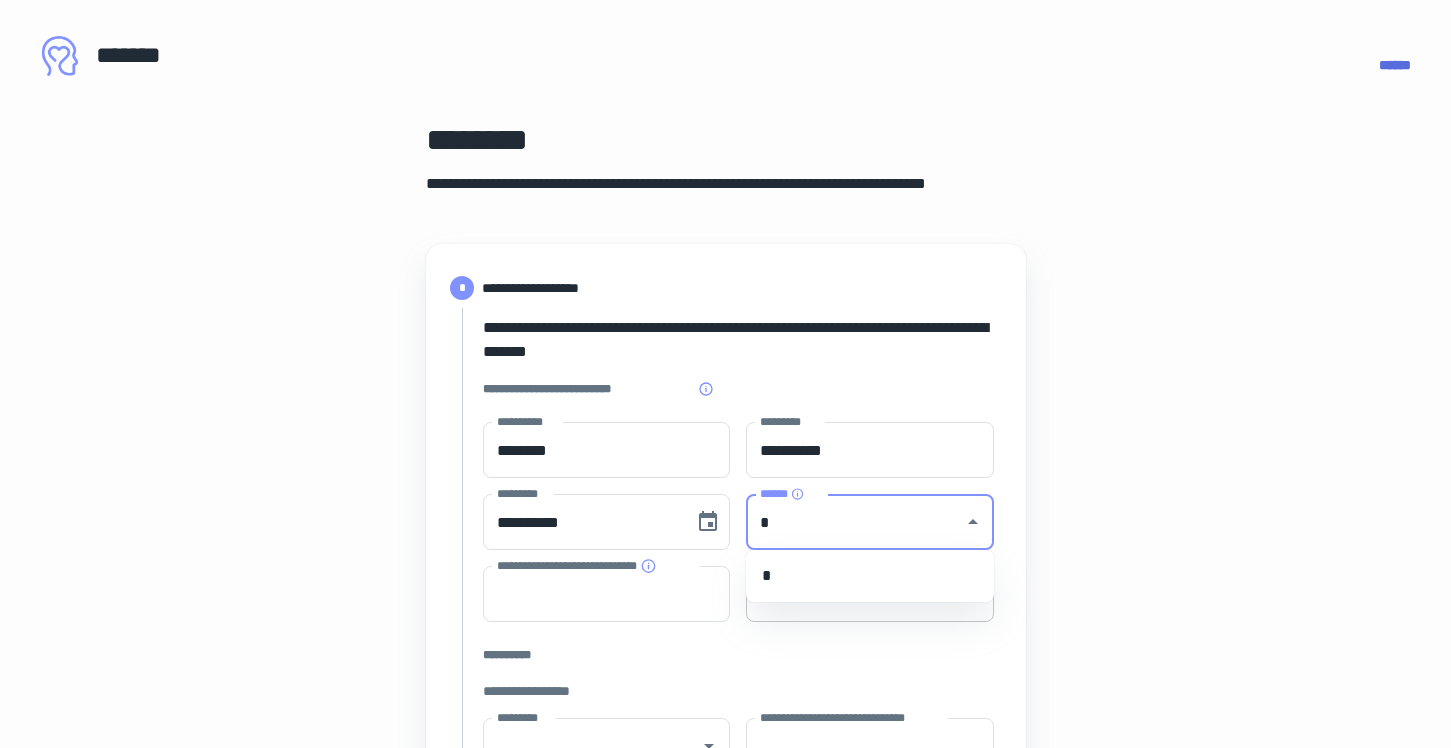 click on "*" at bounding box center (870, 576) 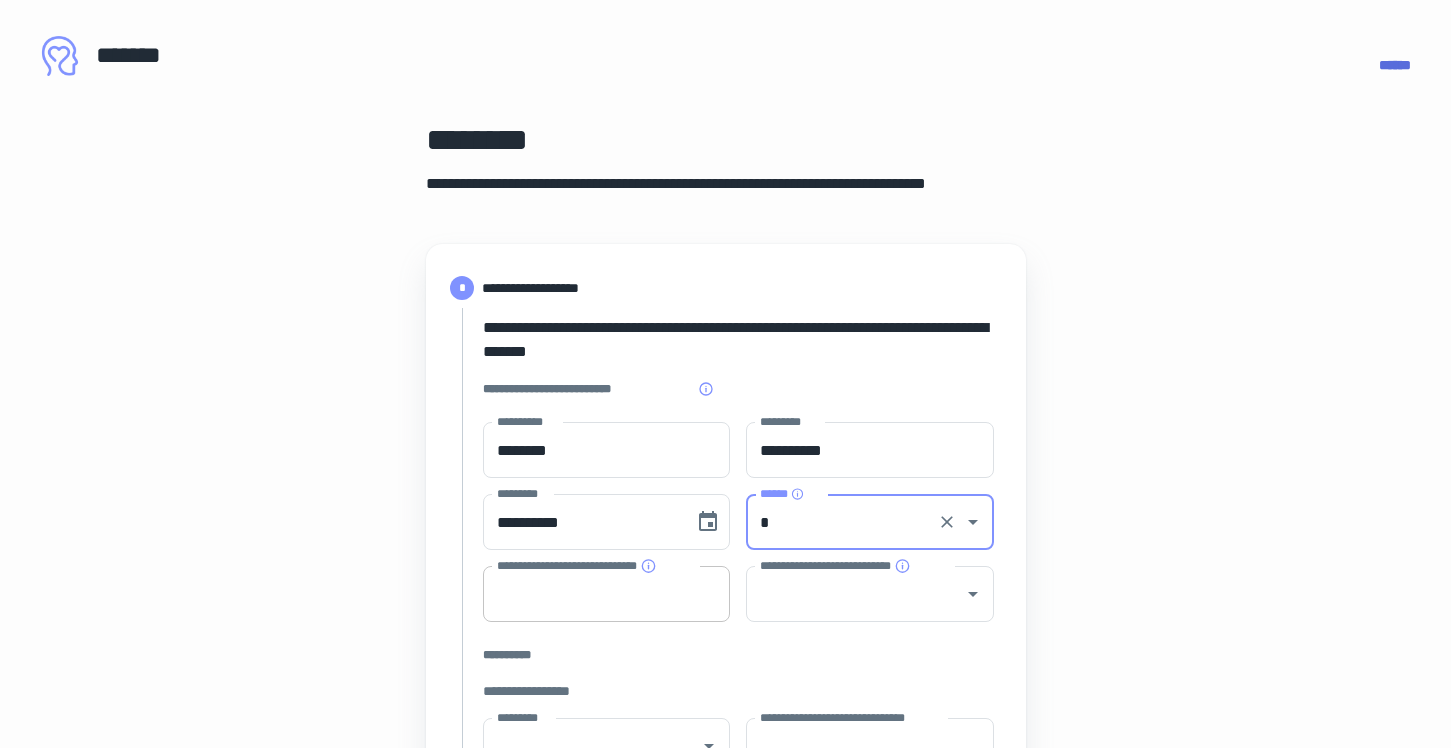 type on "*" 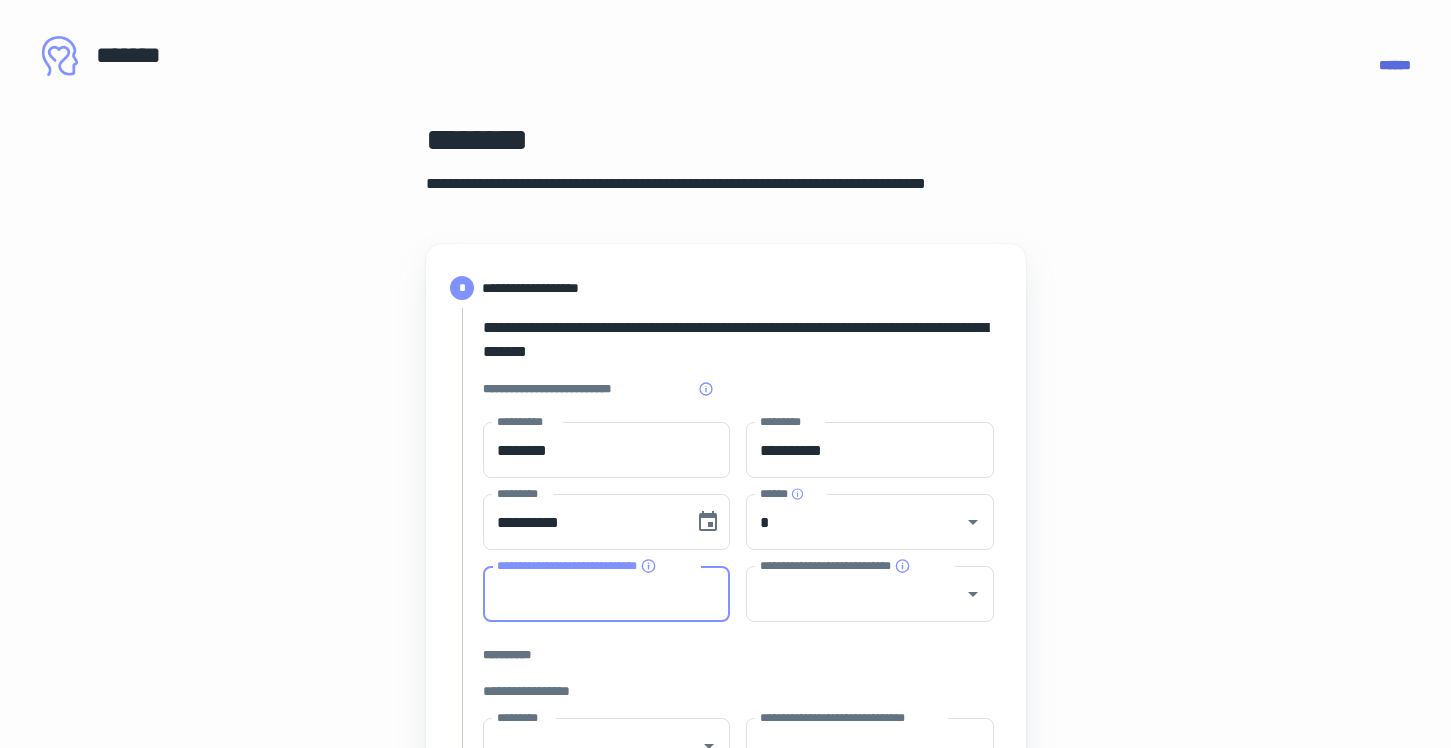 click on "**********" at bounding box center [607, 594] 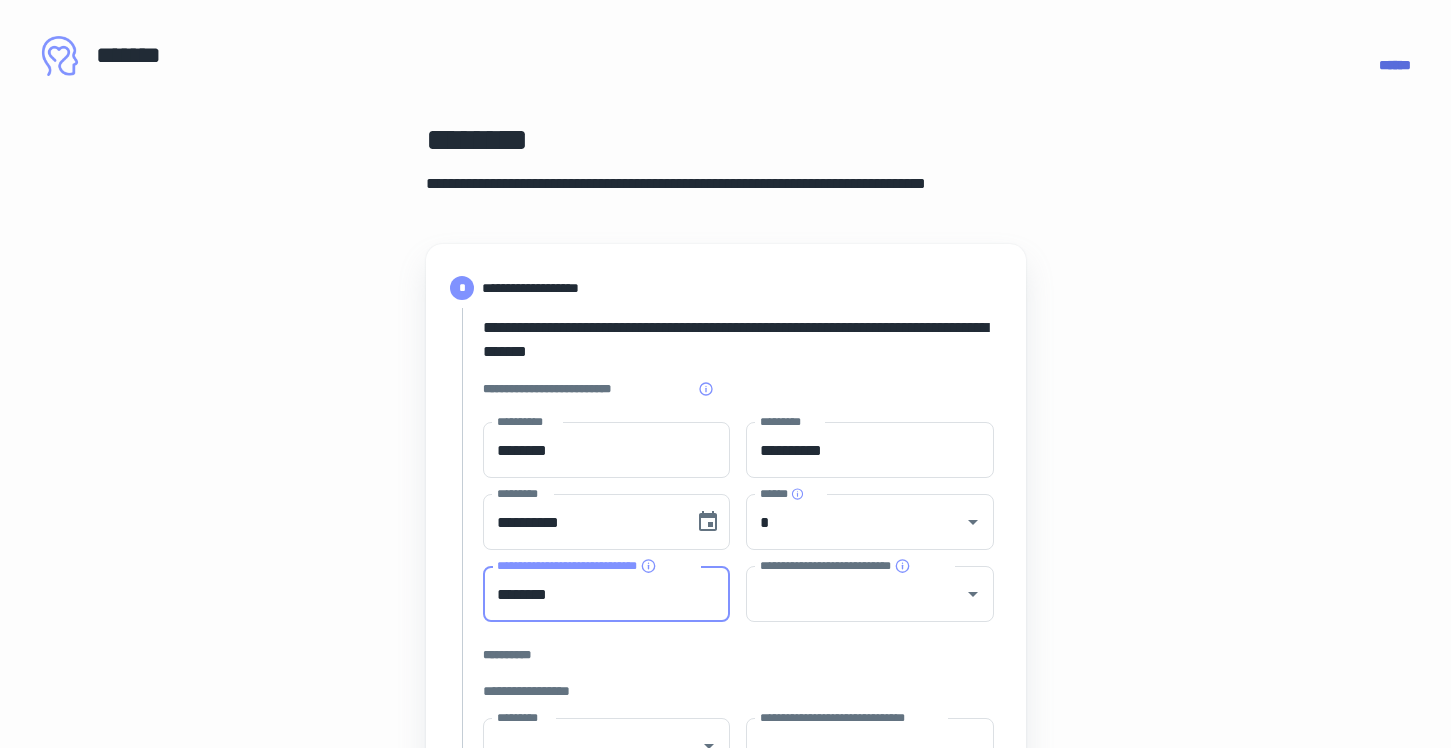 type on "********" 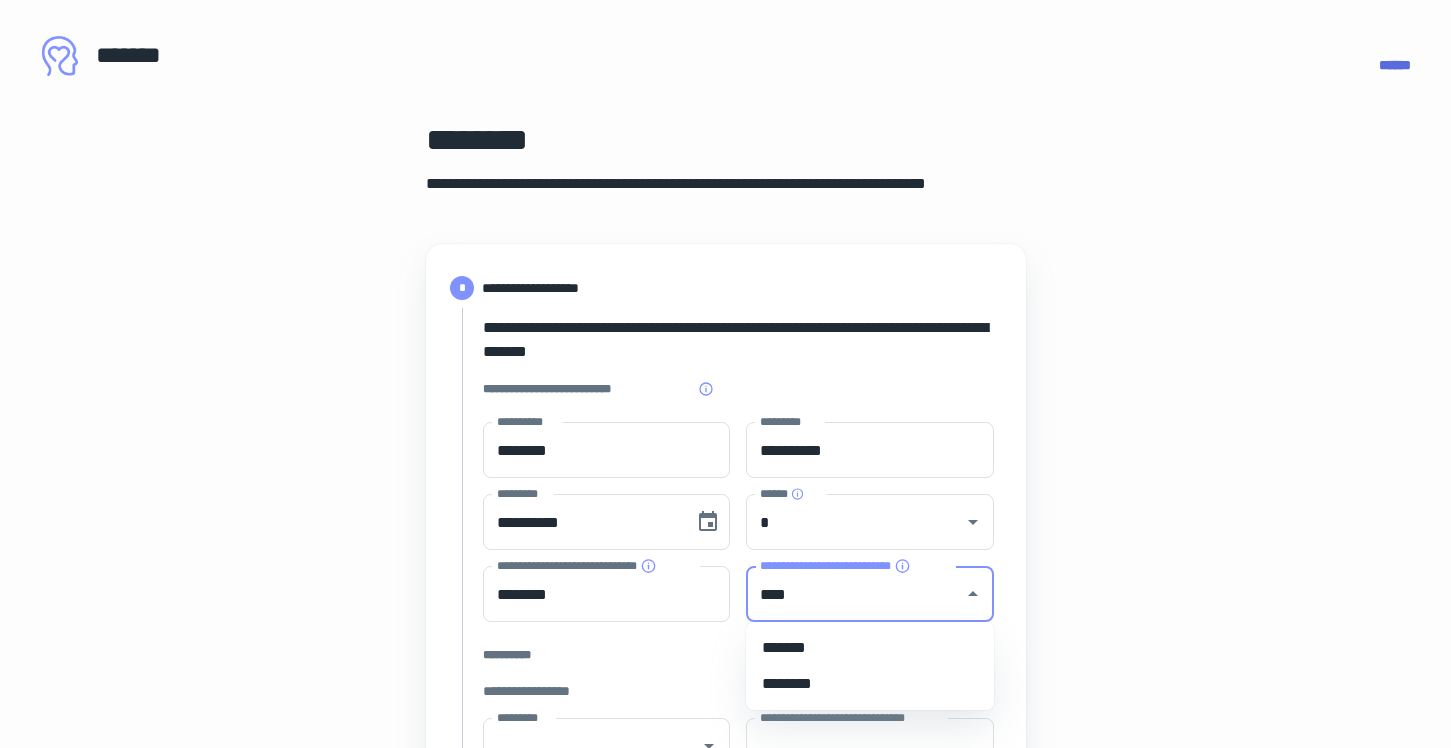 click on "*******" at bounding box center [870, 648] 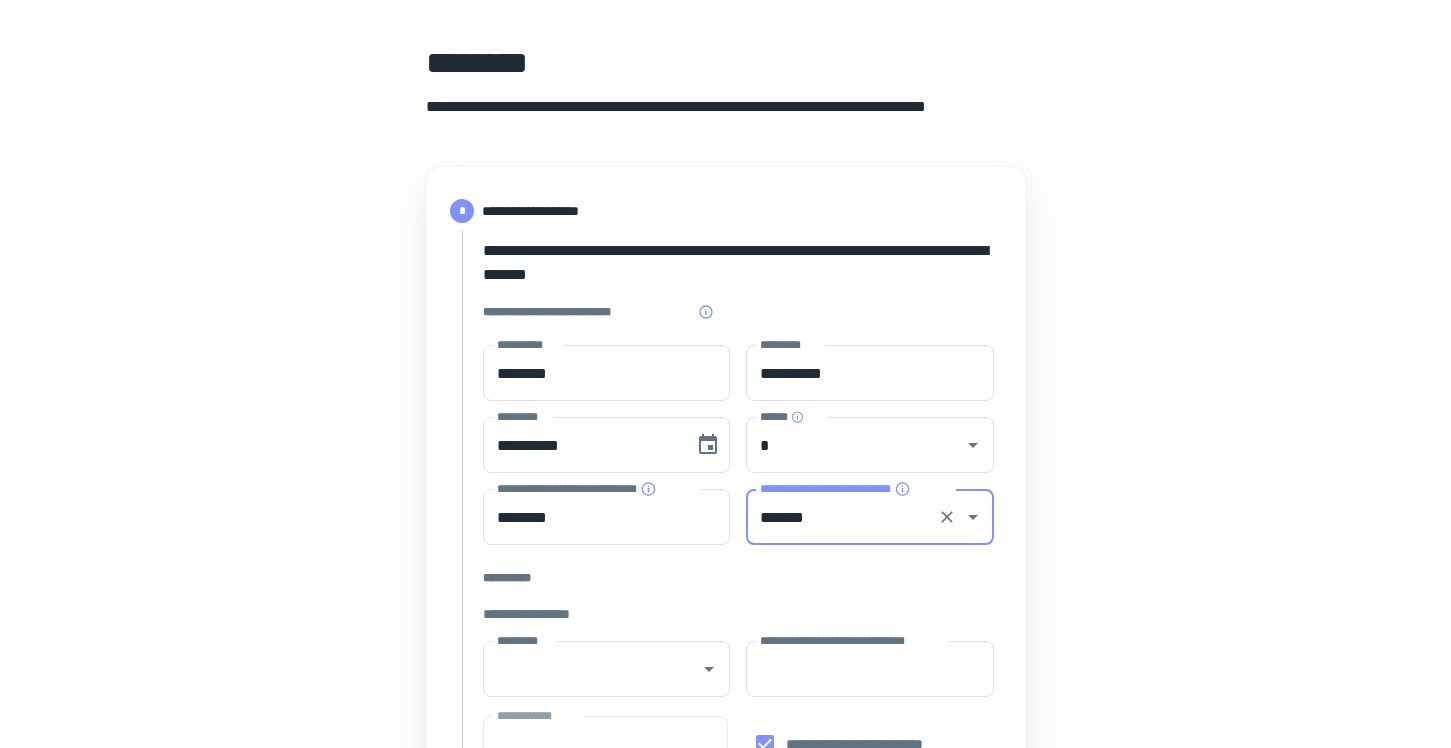 scroll, scrollTop: 166, scrollLeft: 0, axis: vertical 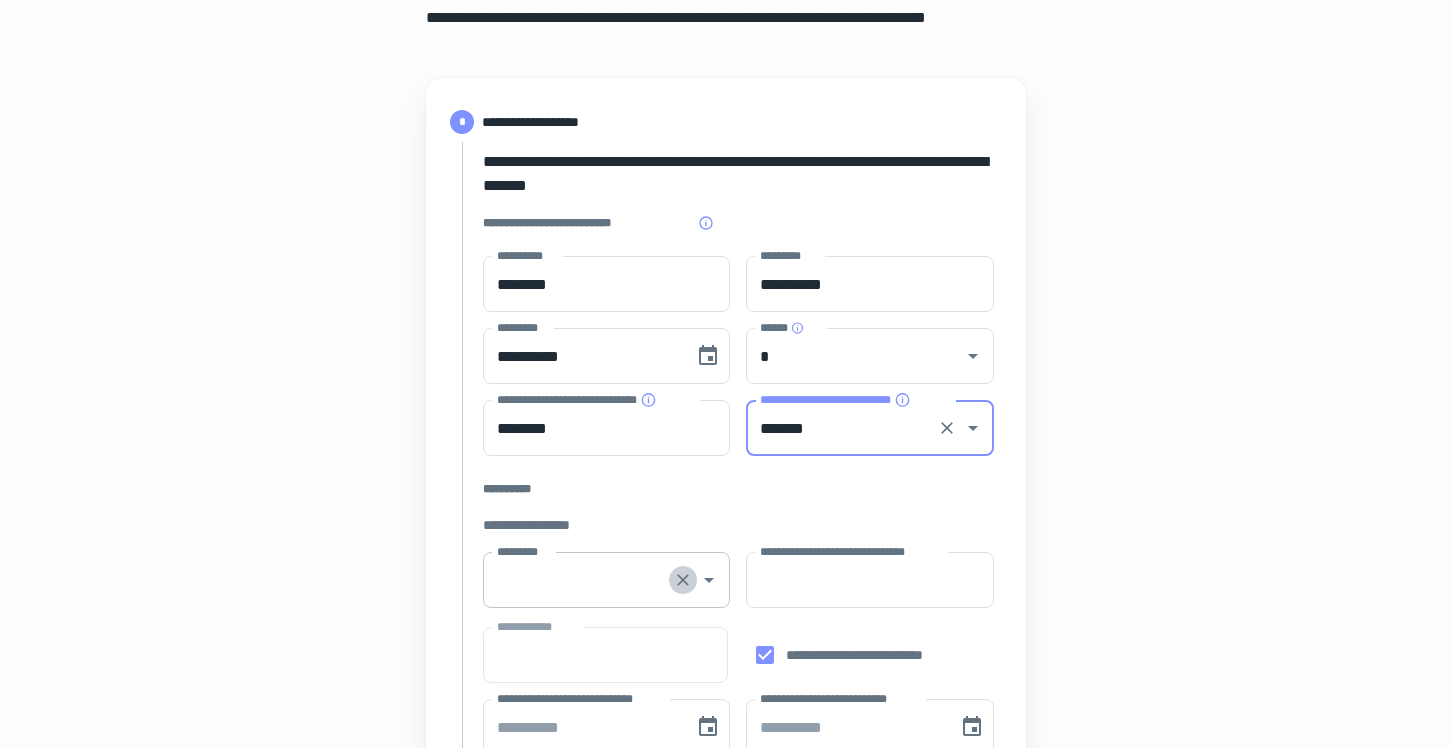 click 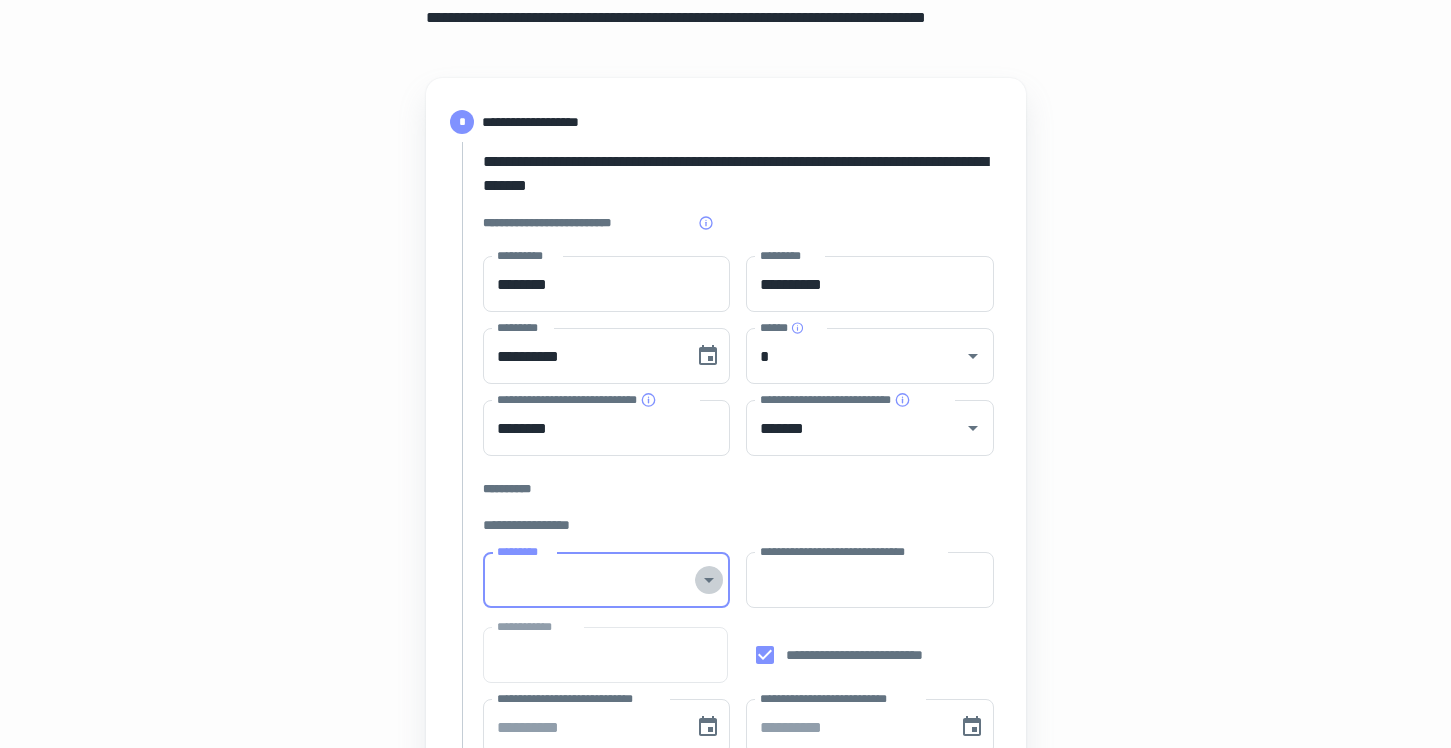click 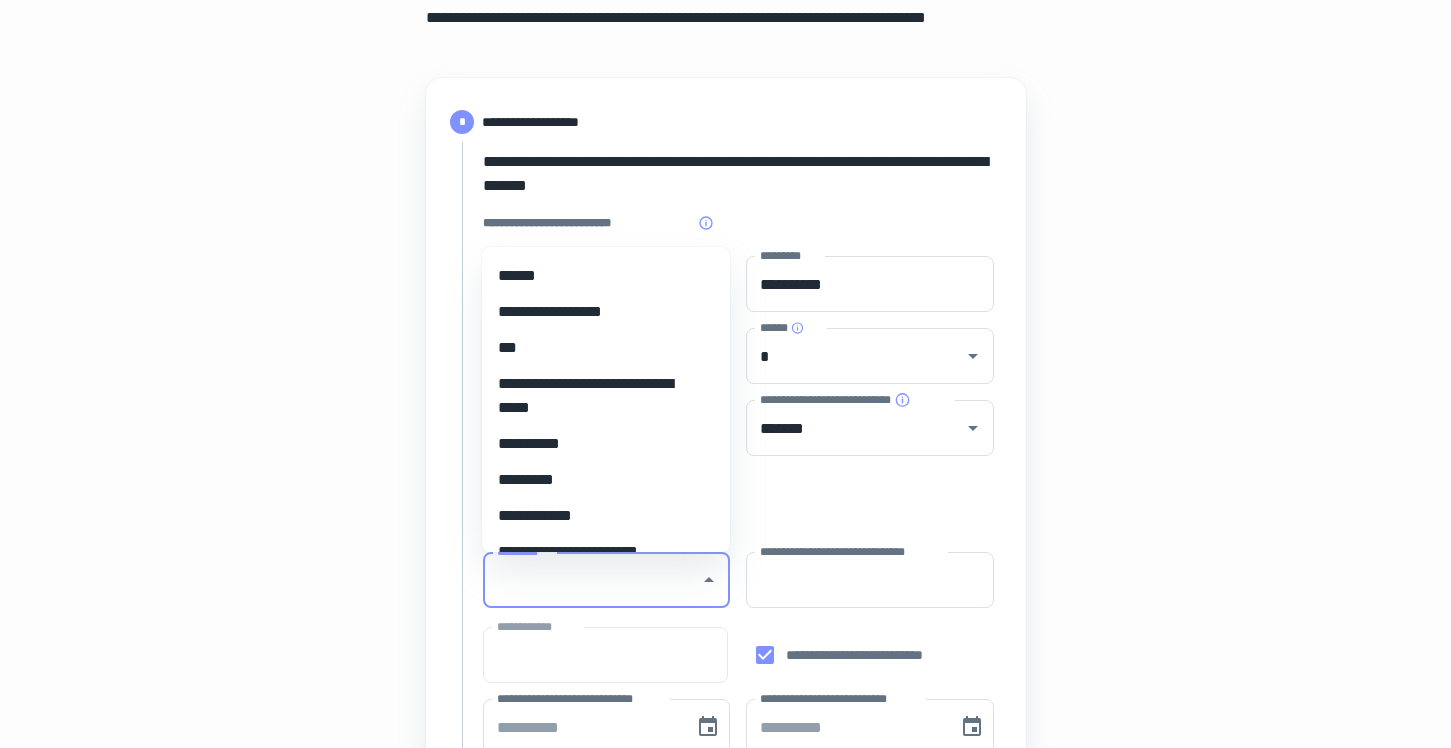 scroll, scrollTop: 0, scrollLeft: 0, axis: both 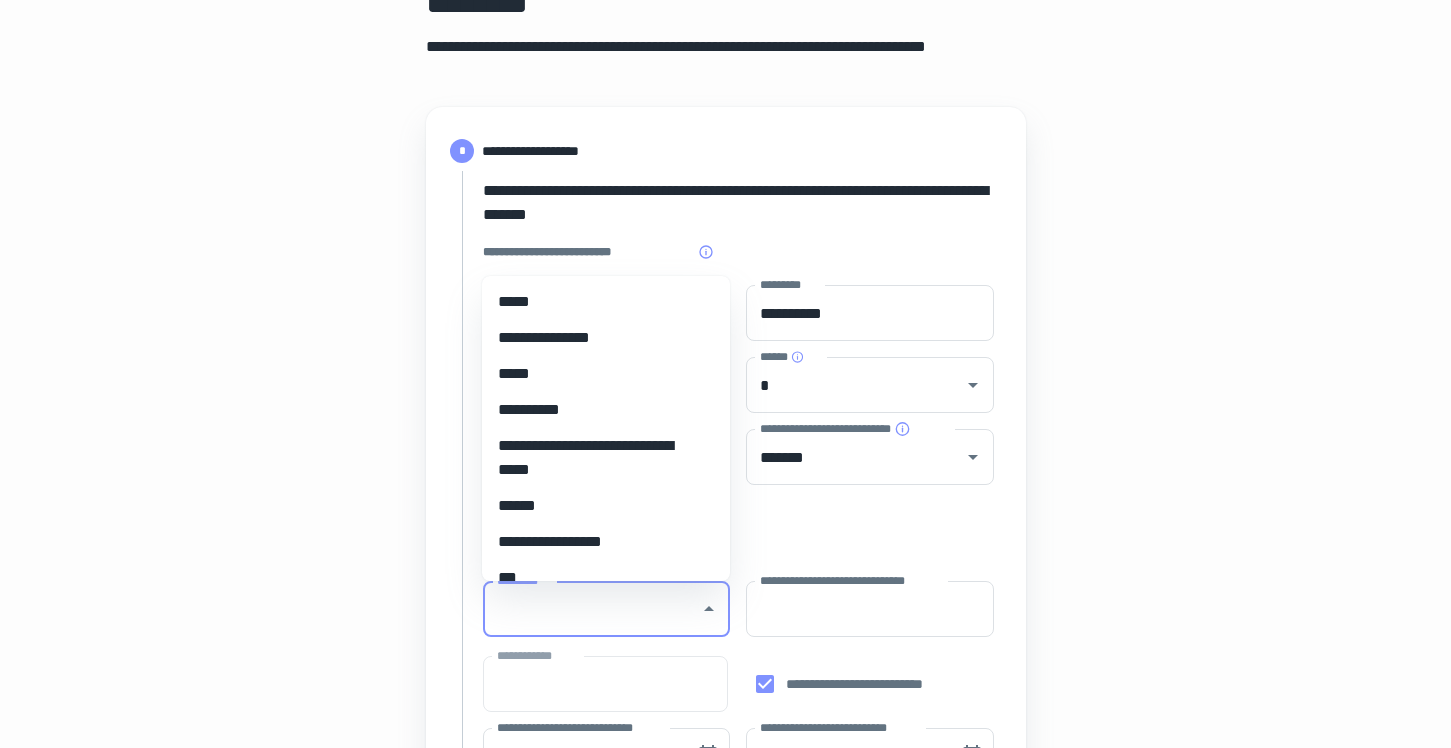 click on "**********" at bounding box center [598, 542] 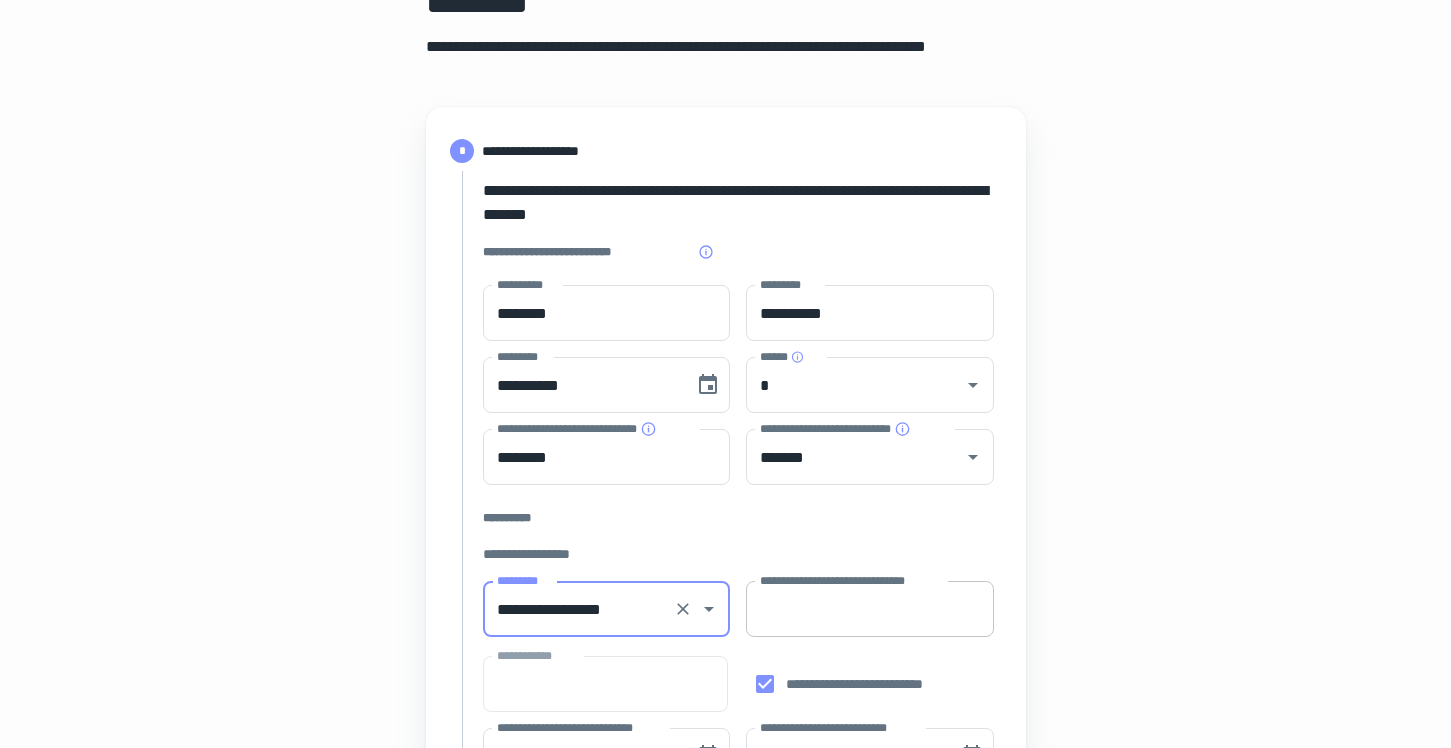 click on "**********" at bounding box center (870, 609) 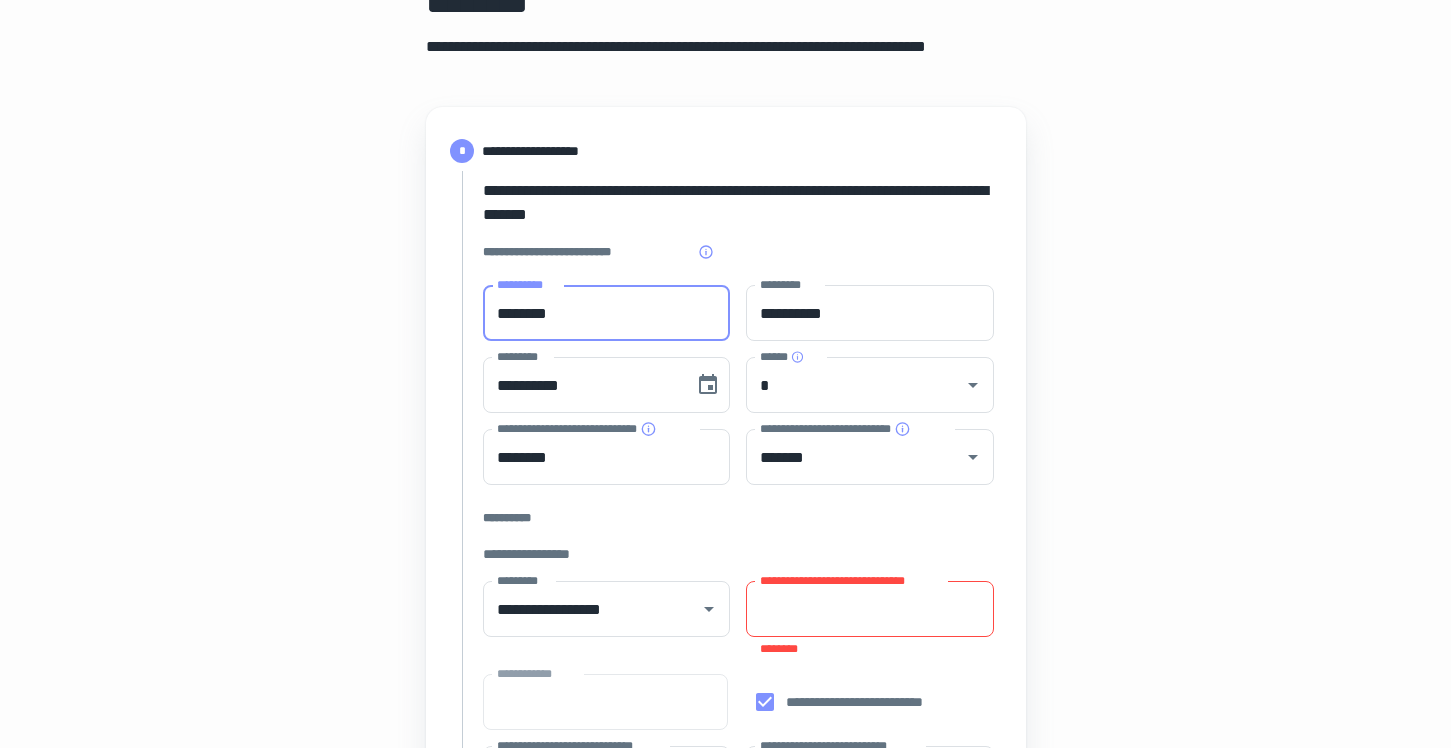 drag, startPoint x: 544, startPoint y: 313, endPoint x: 433, endPoint y: 314, distance: 111.0045 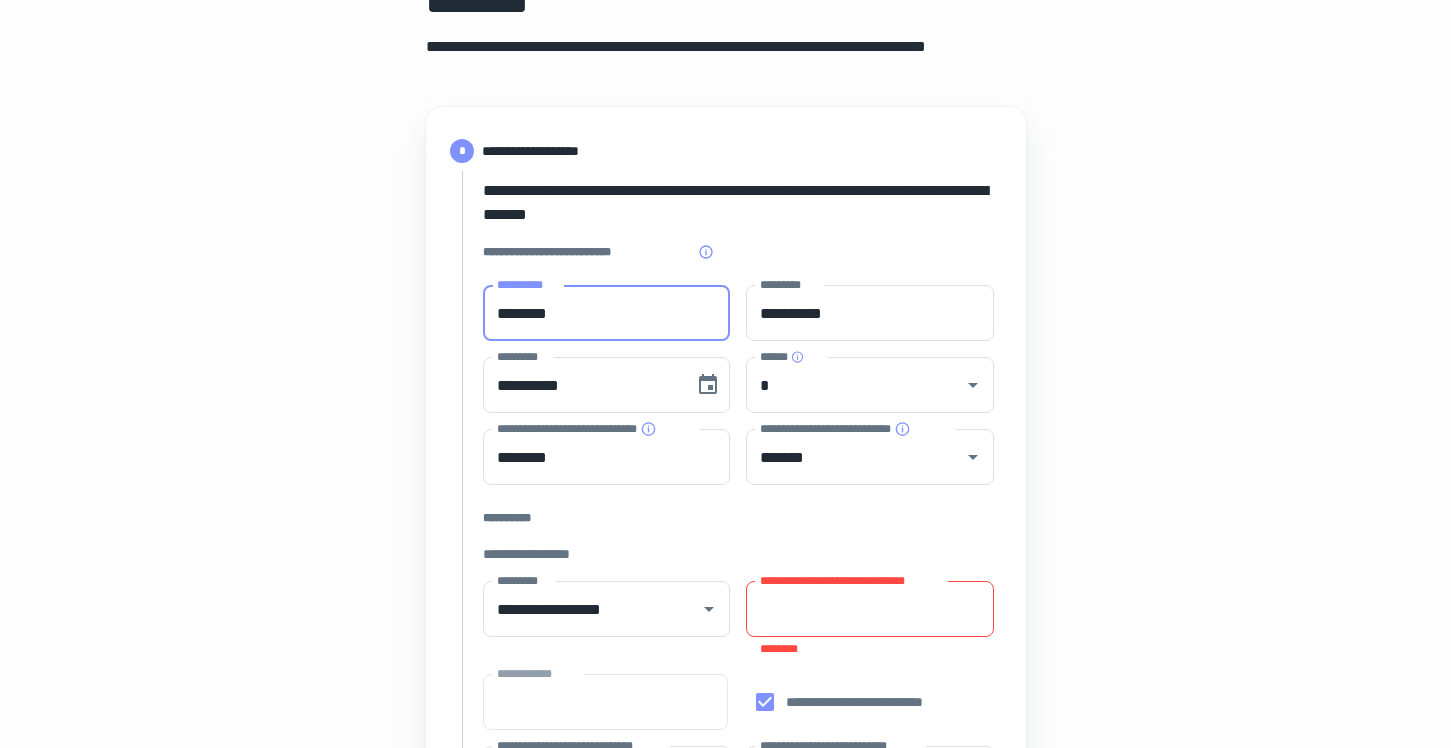 click on "**********" at bounding box center [726, 826] 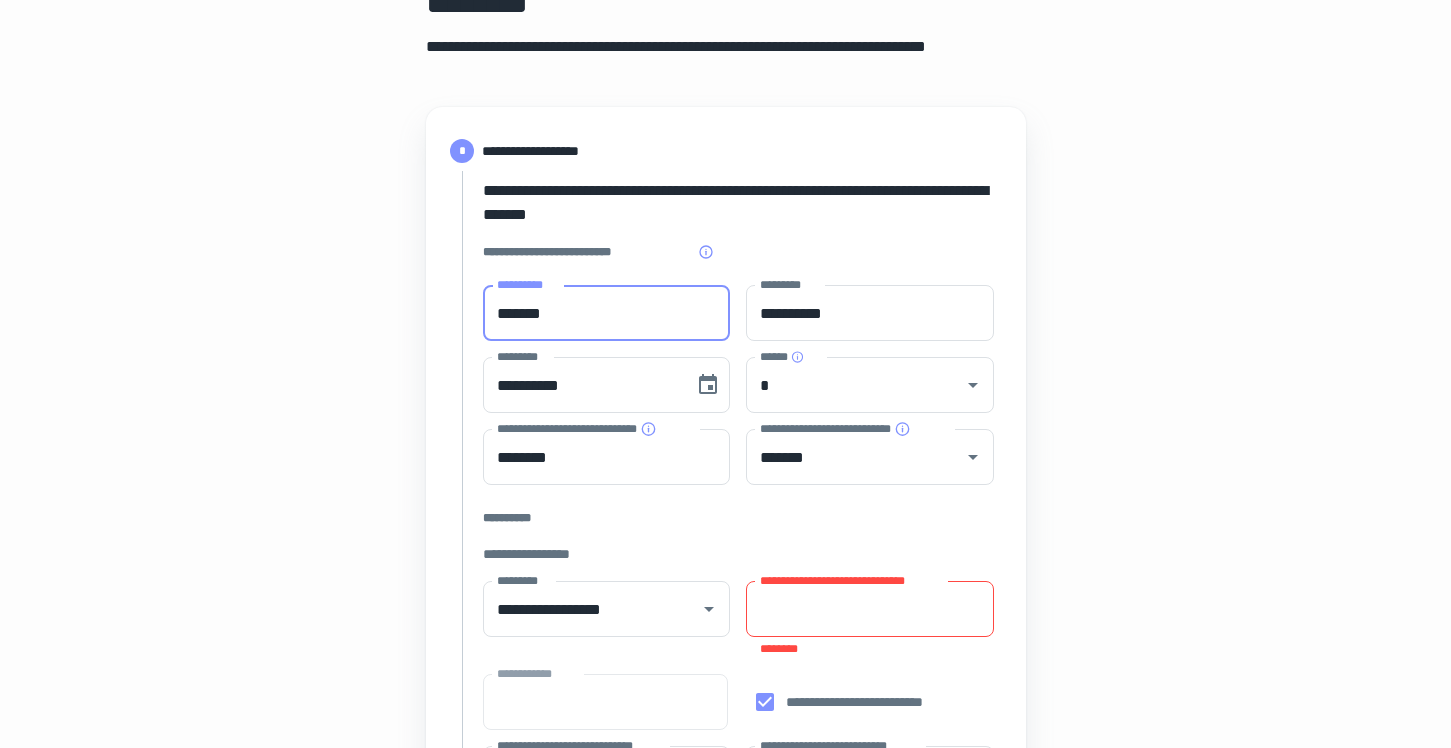 type on "*******" 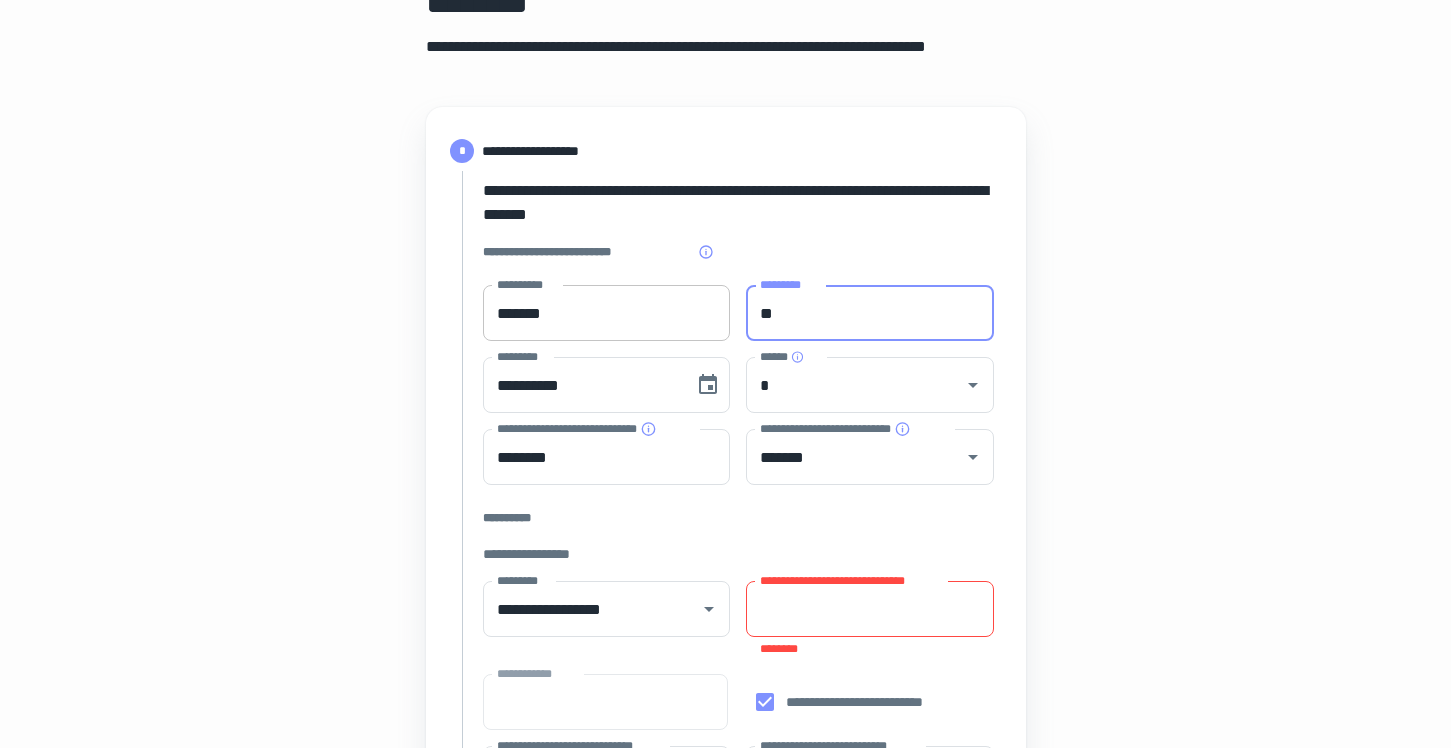 type on "**" 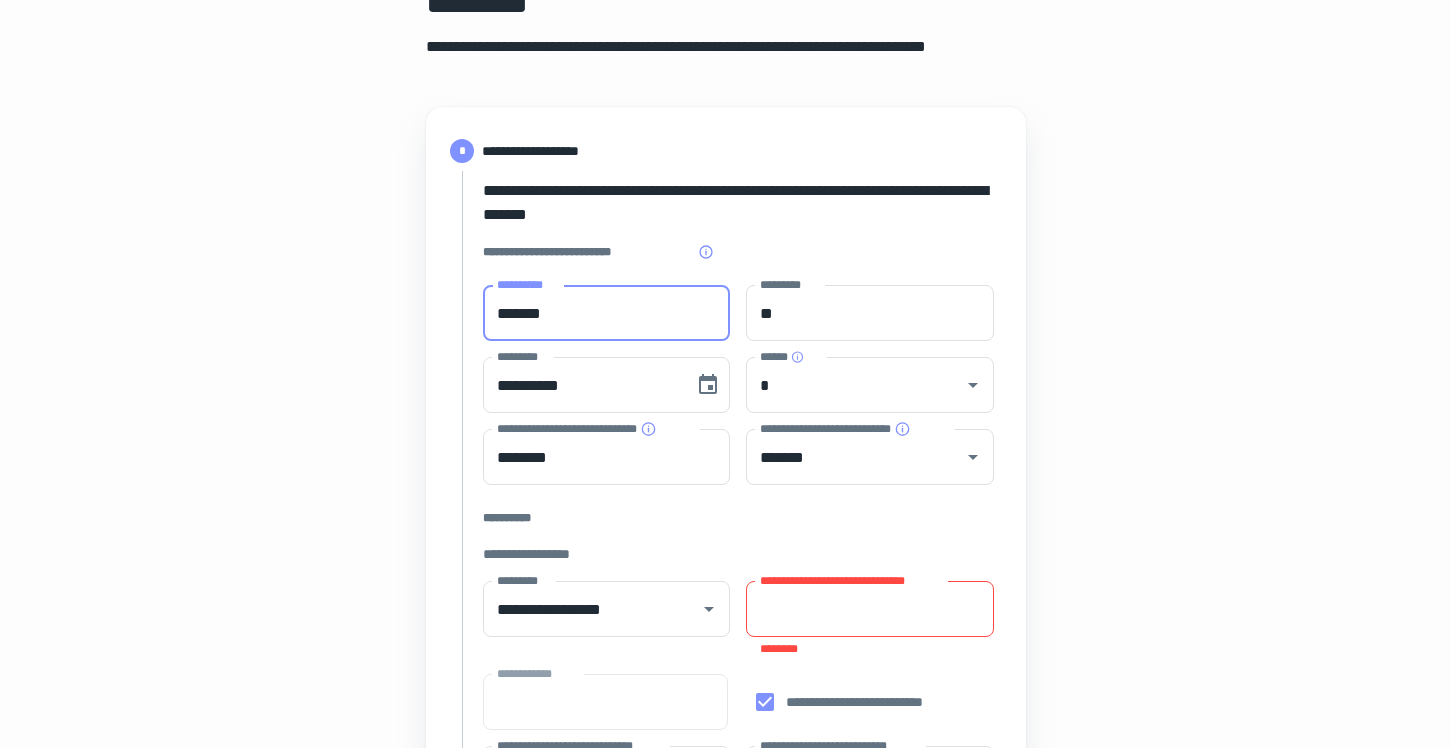 drag, startPoint x: 514, startPoint y: 312, endPoint x: 439, endPoint y: 310, distance: 75.026665 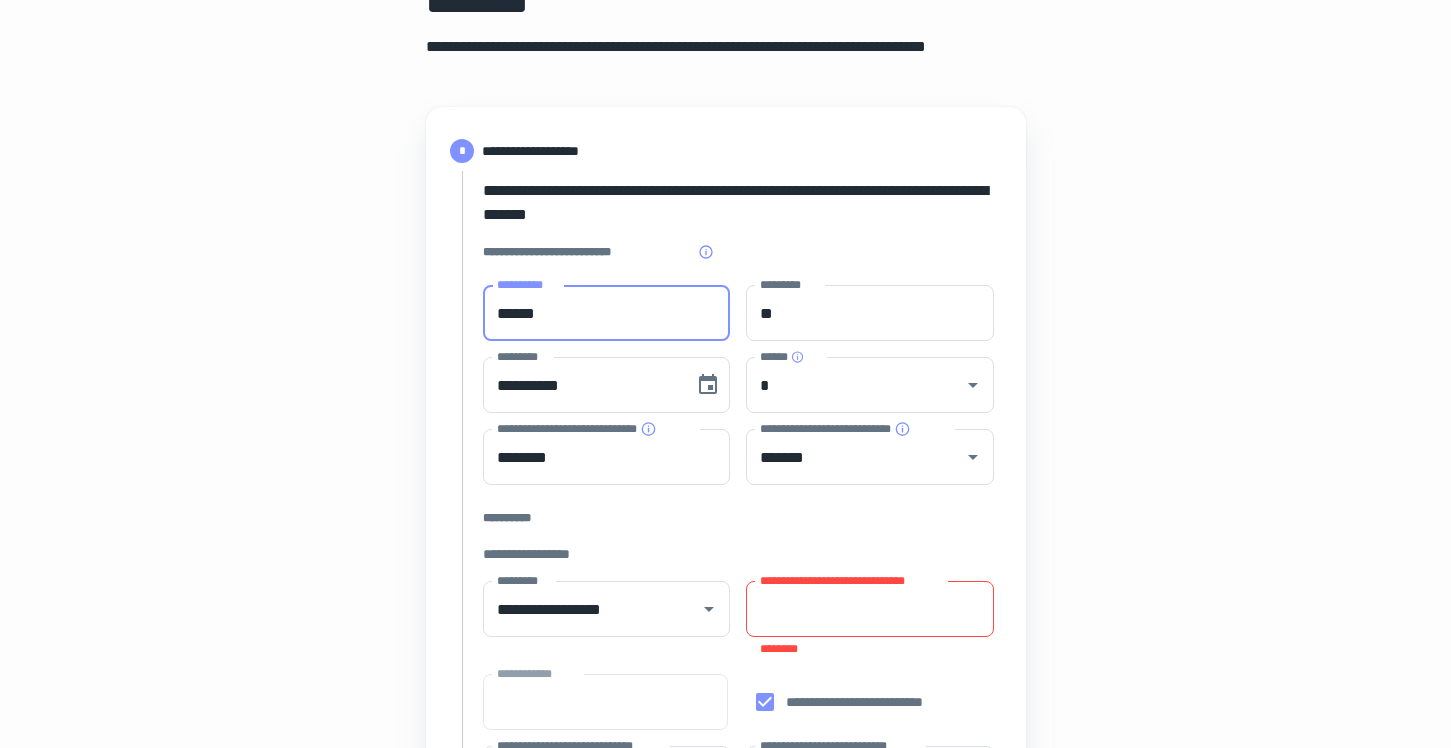 type on "******" 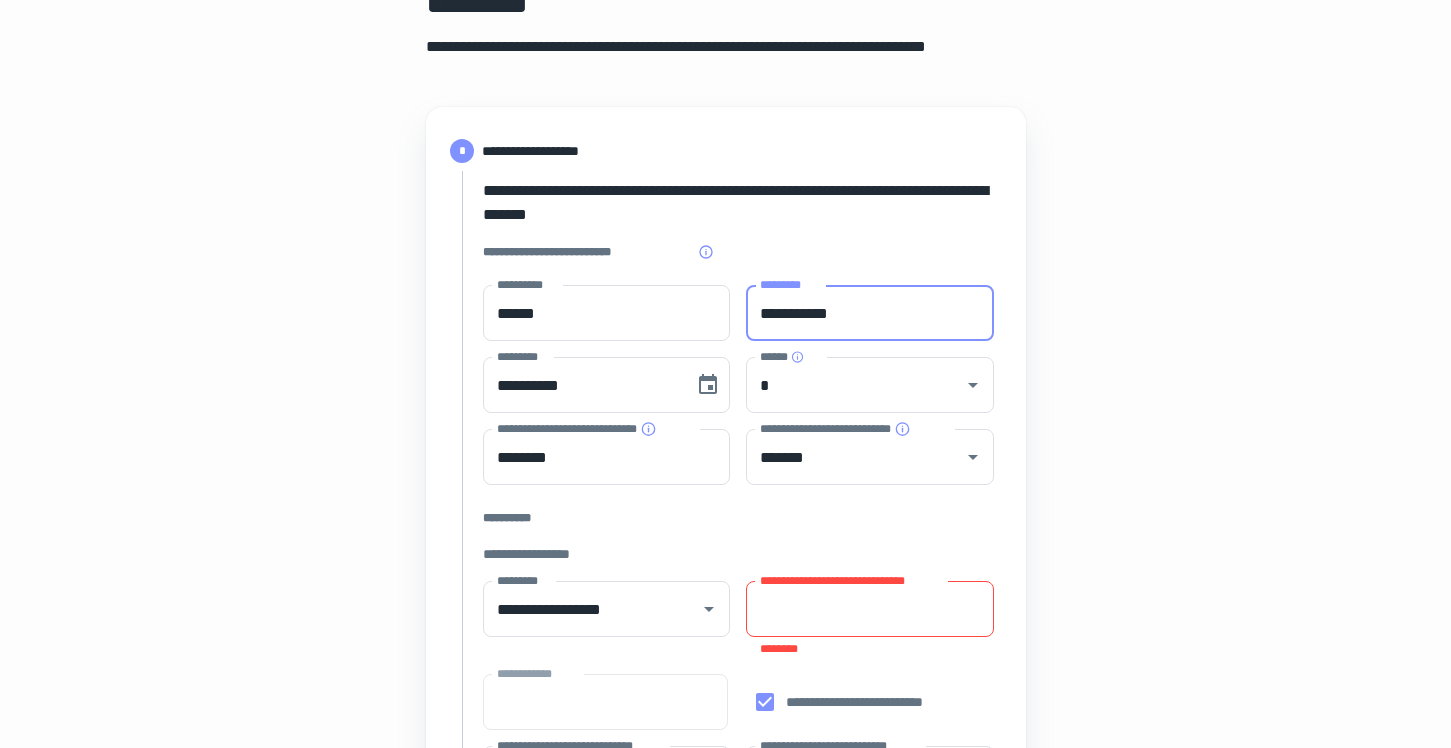 type on "**********" 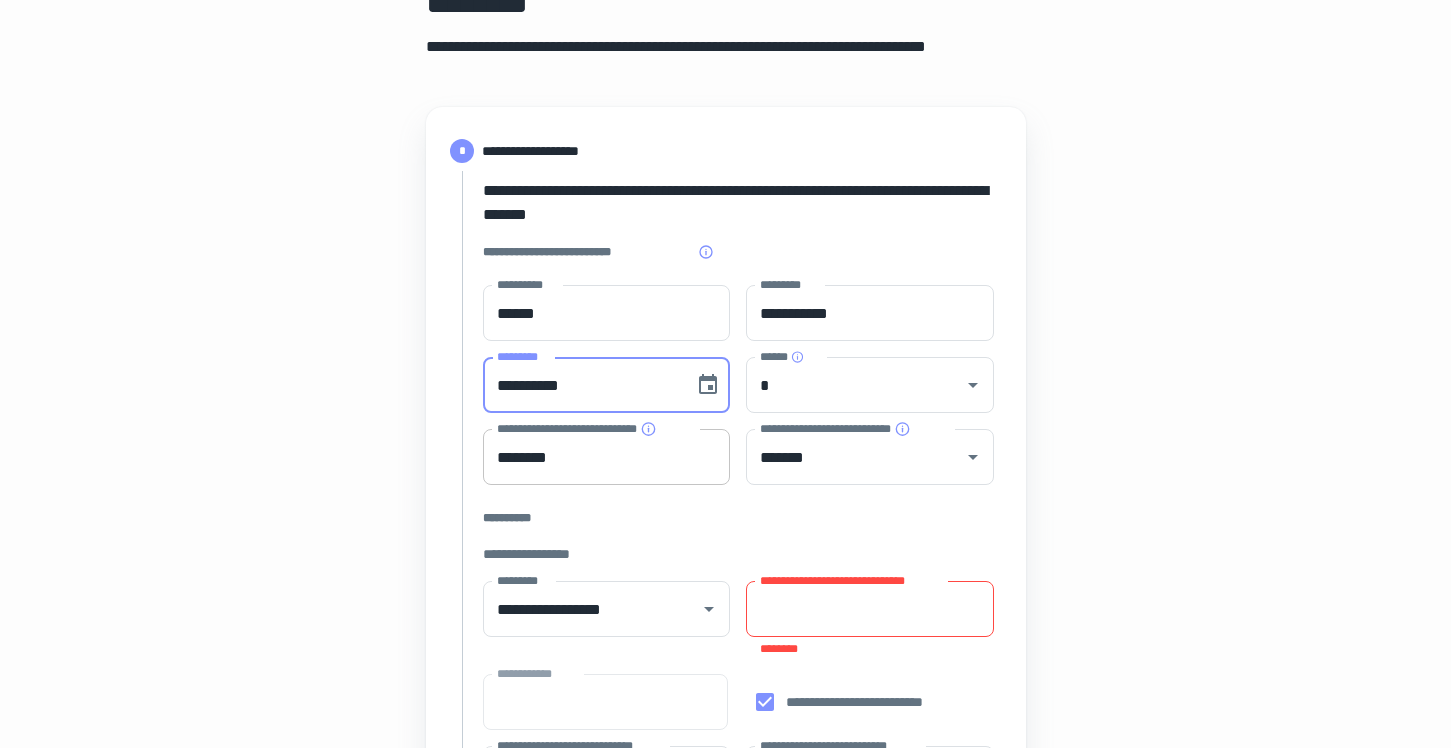 type on "**********" 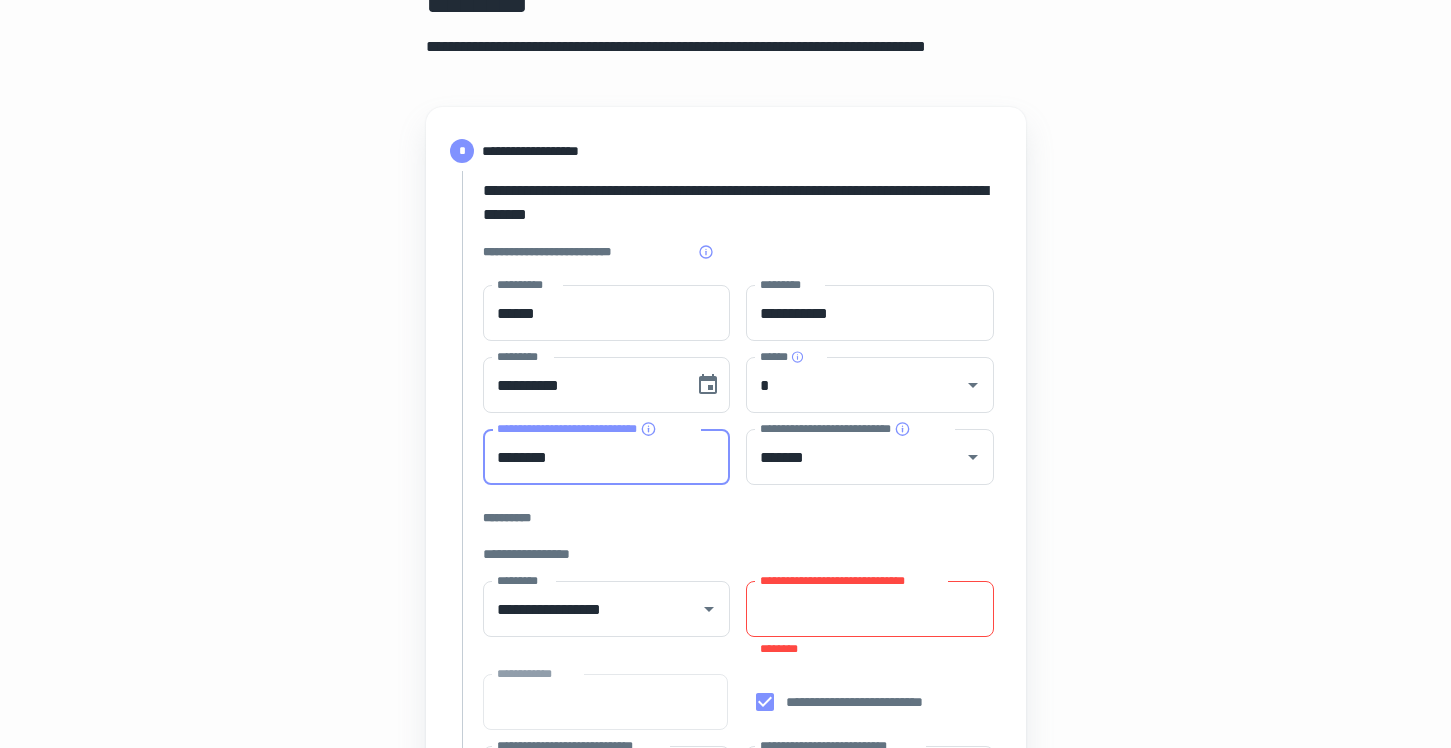 drag, startPoint x: 591, startPoint y: 472, endPoint x: 468, endPoint y: 466, distance: 123.146255 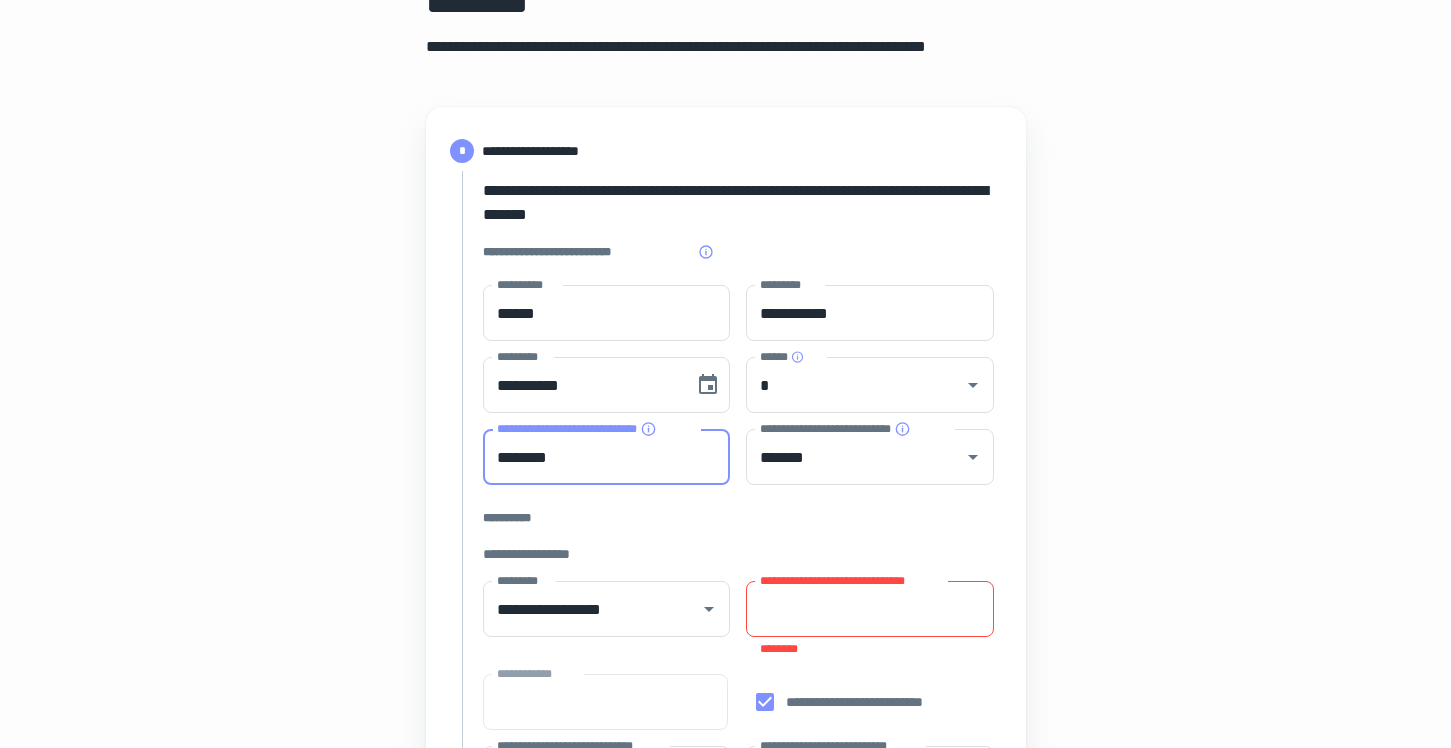 click on "**********" at bounding box center [732, 814] 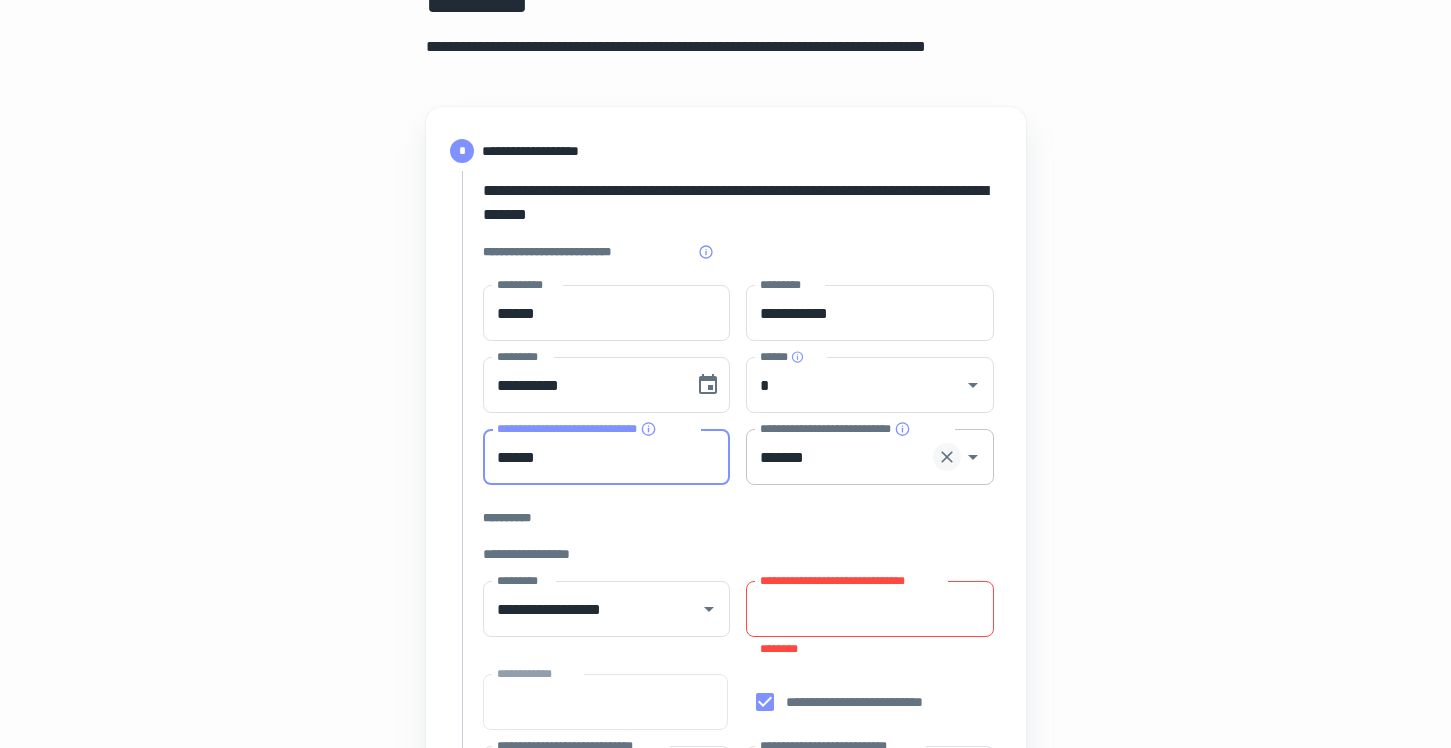 click 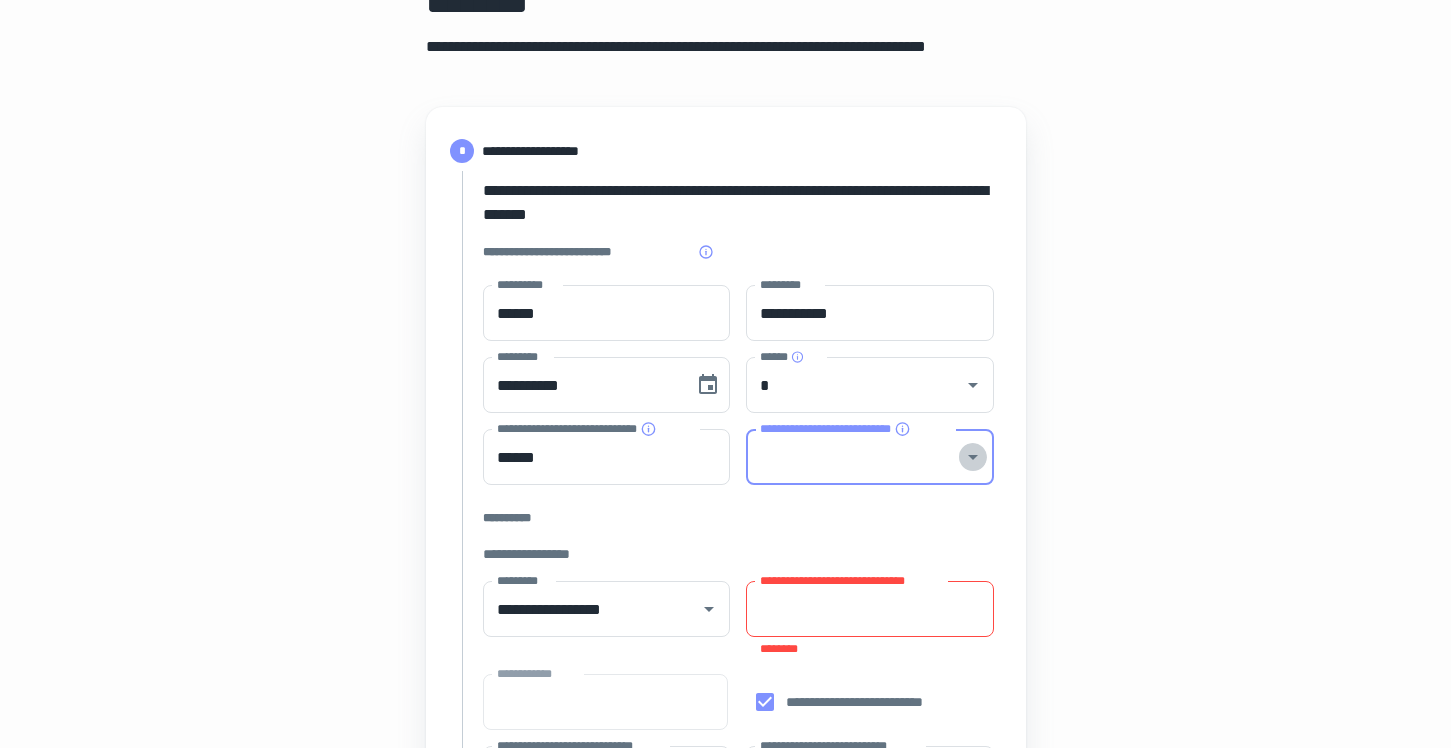 click 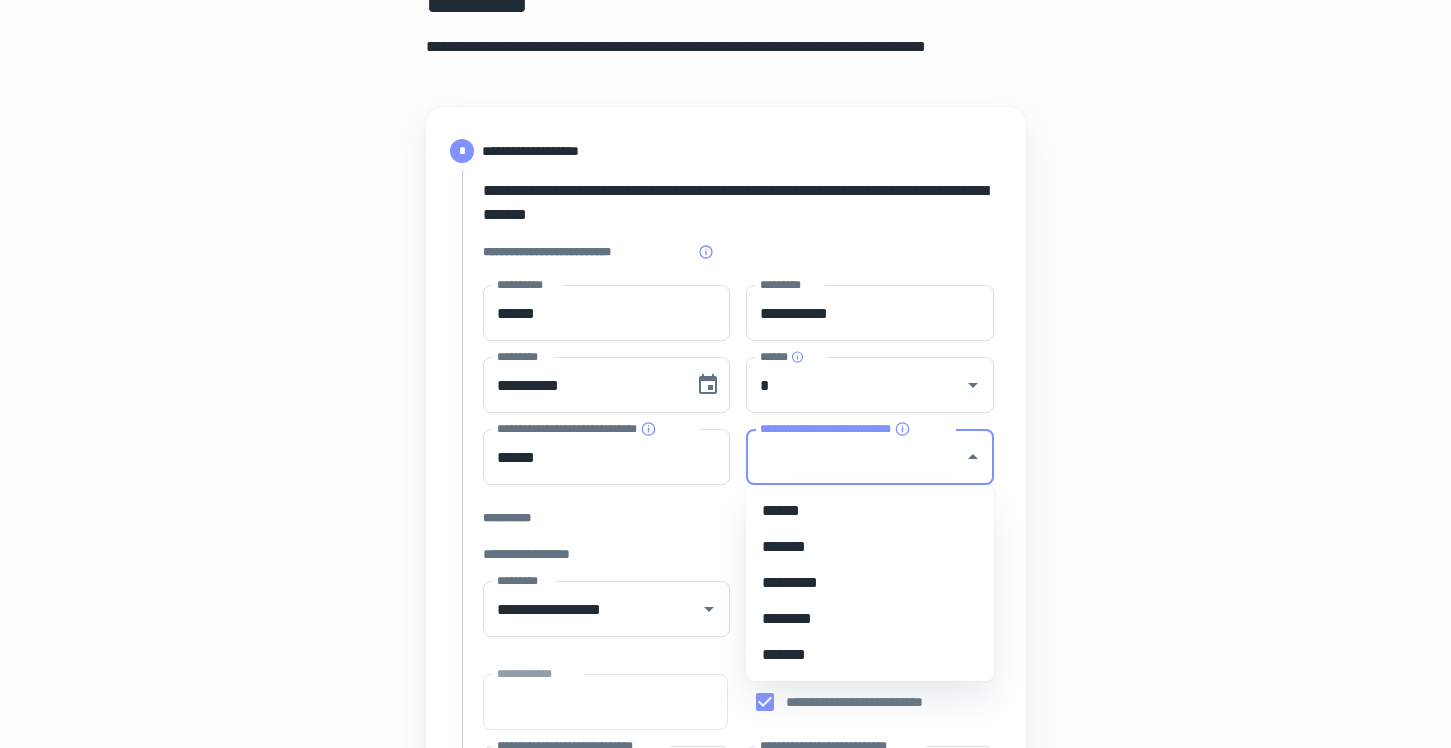 click on "********" at bounding box center [870, 619] 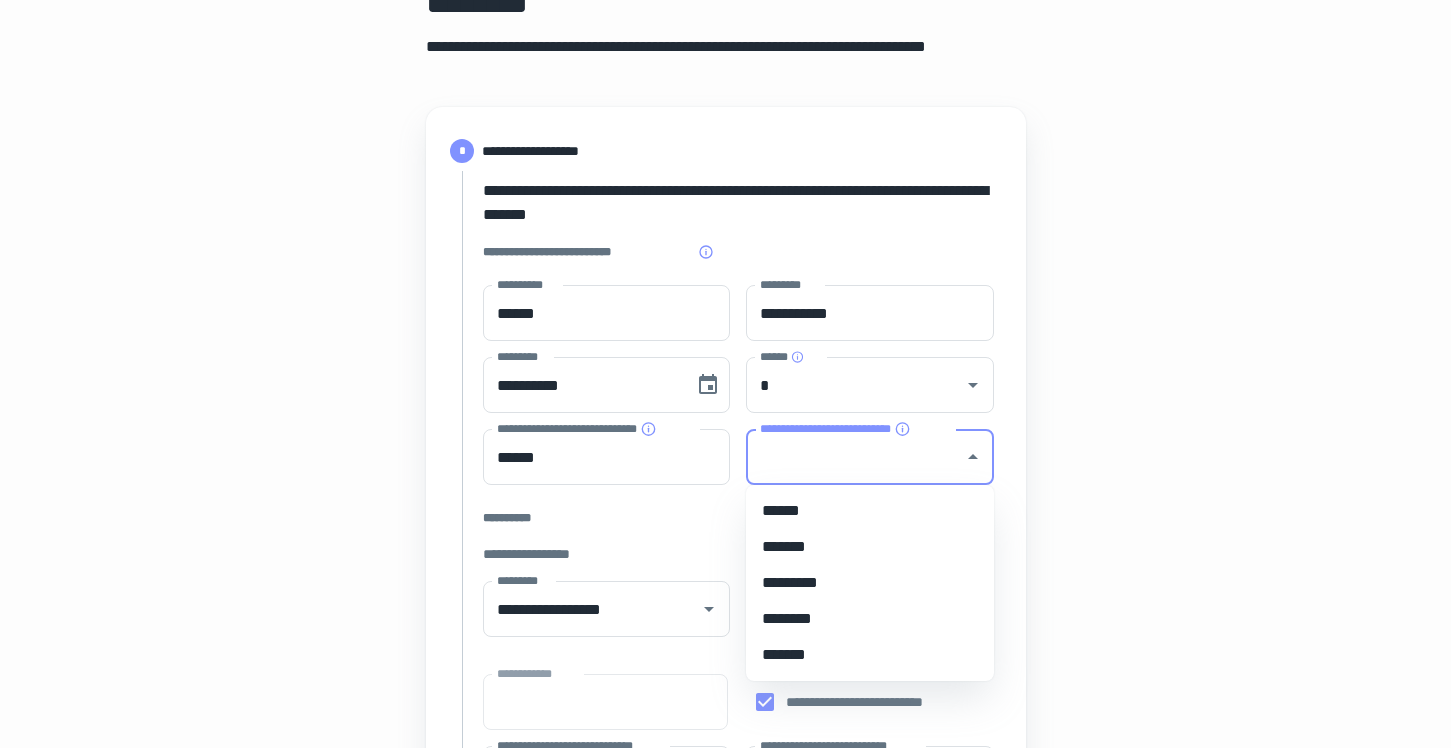 type on "********" 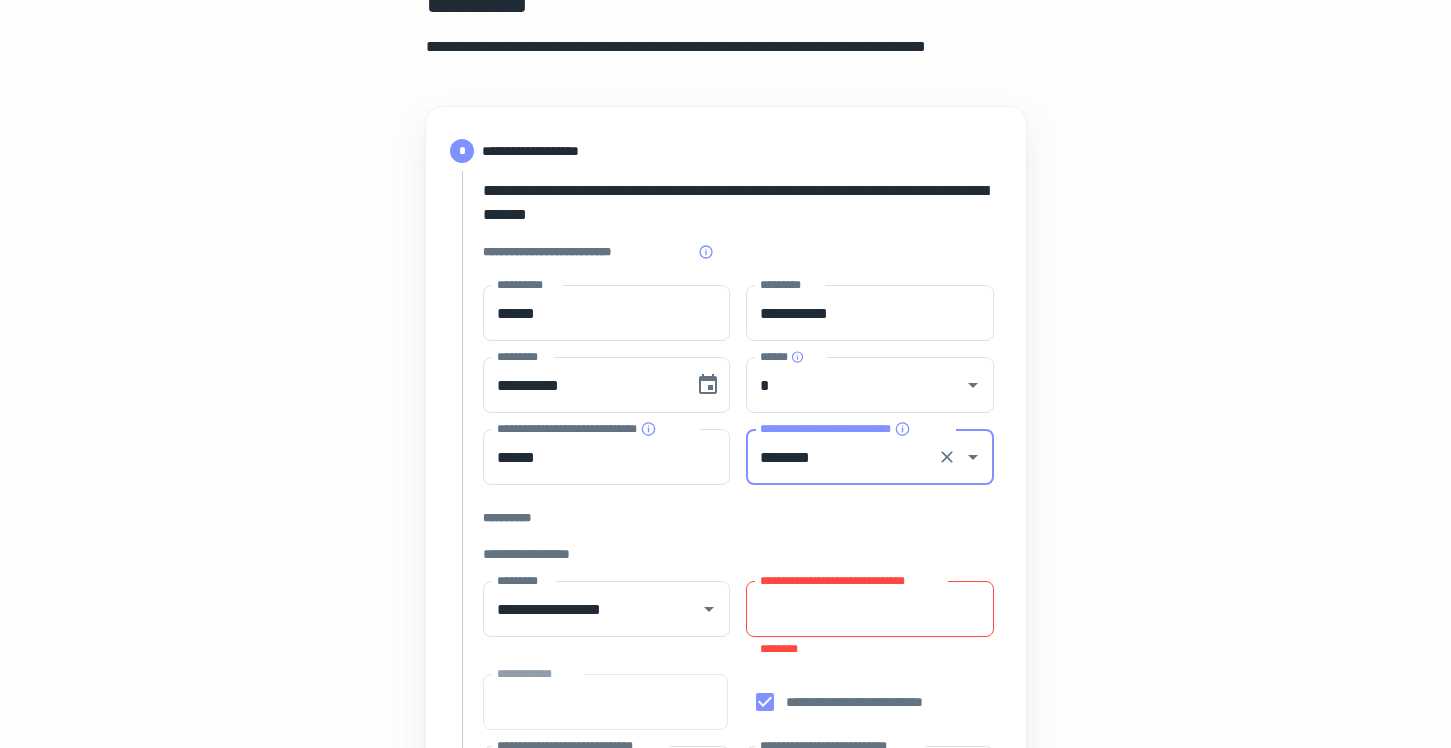 click on "**********" at bounding box center [870, 609] 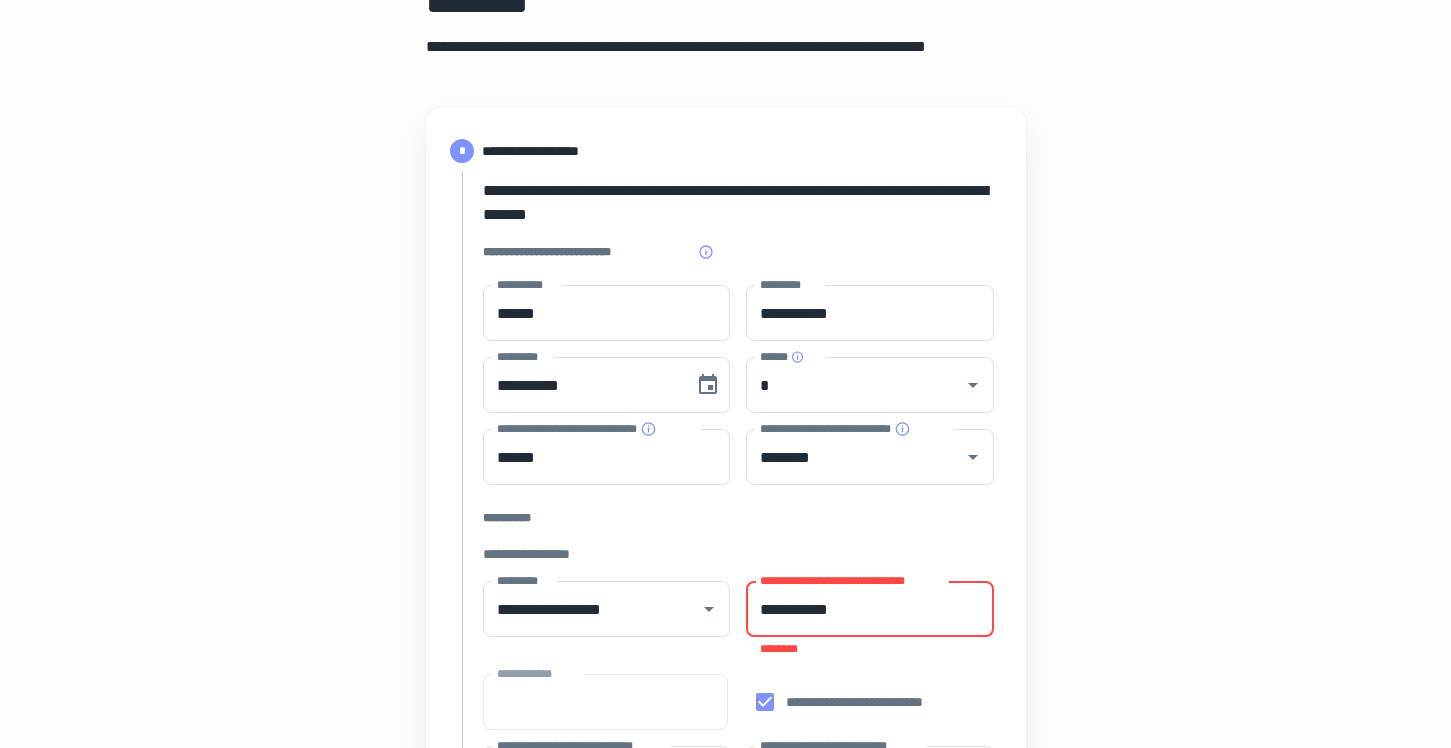 type on "**********" 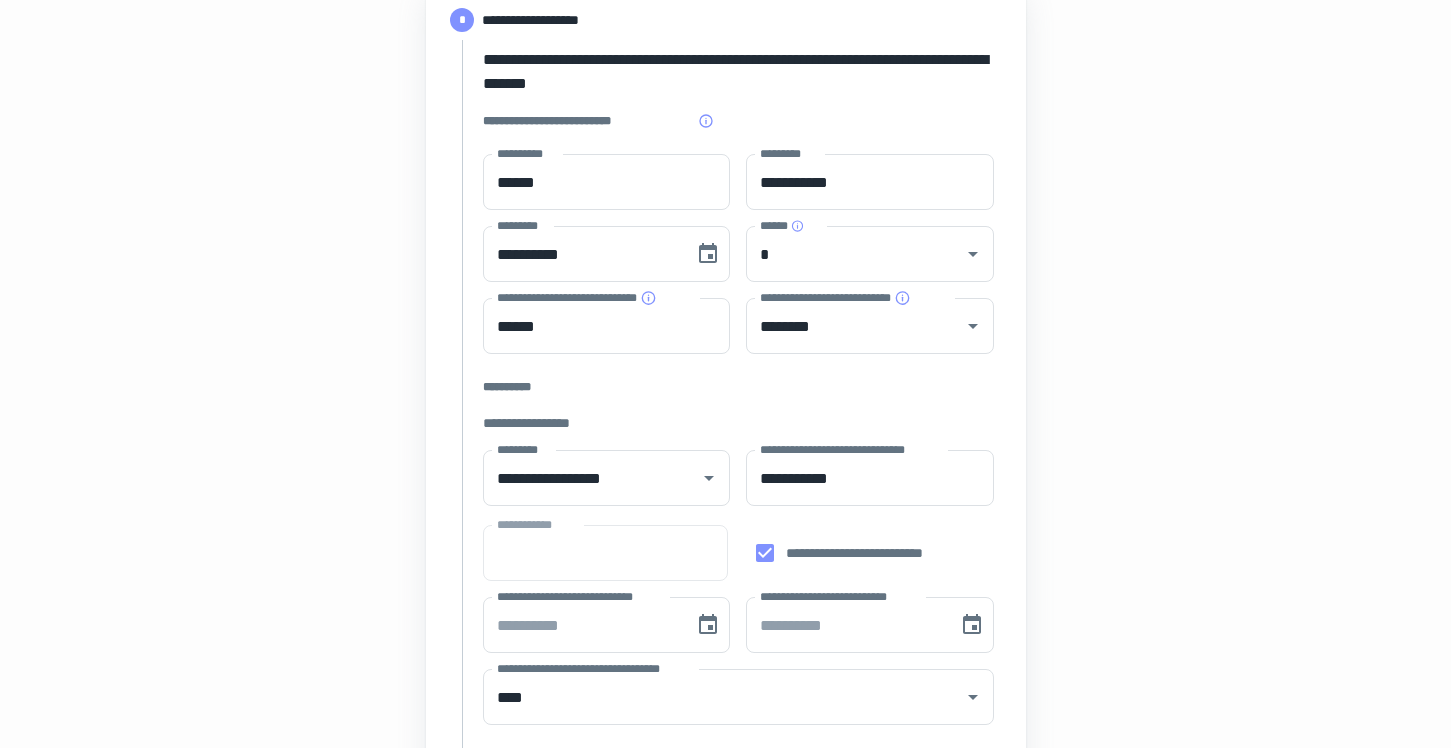 scroll, scrollTop: 301, scrollLeft: 0, axis: vertical 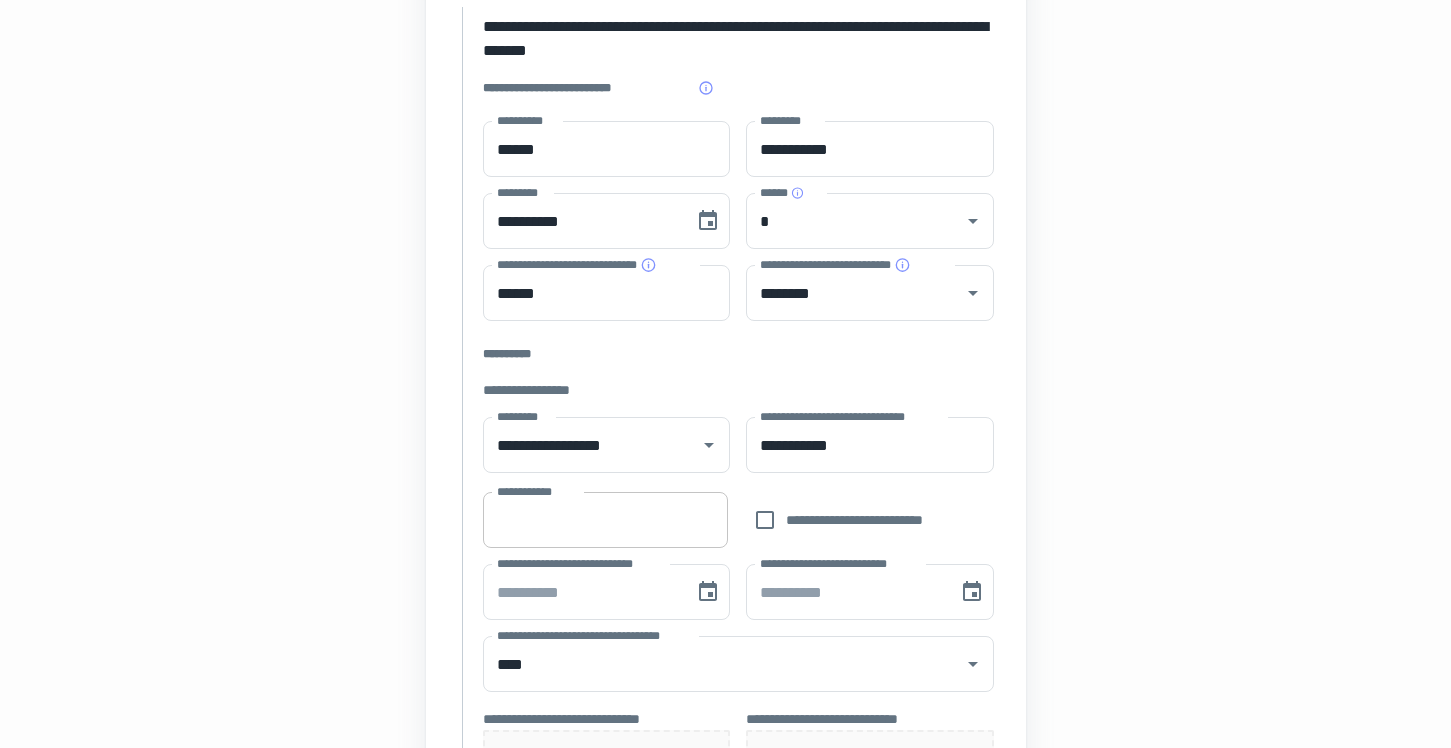 click on "**********" at bounding box center [605, 520] 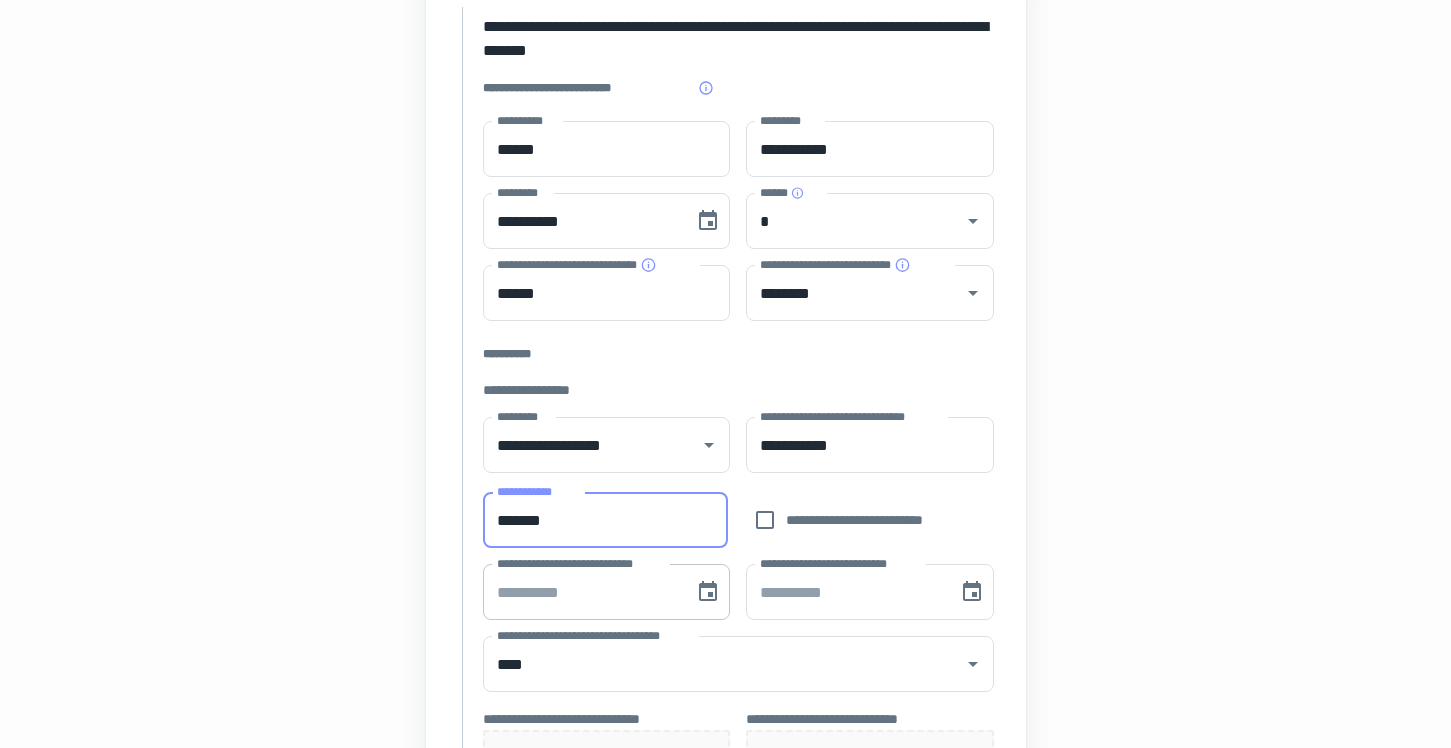 type on "*******" 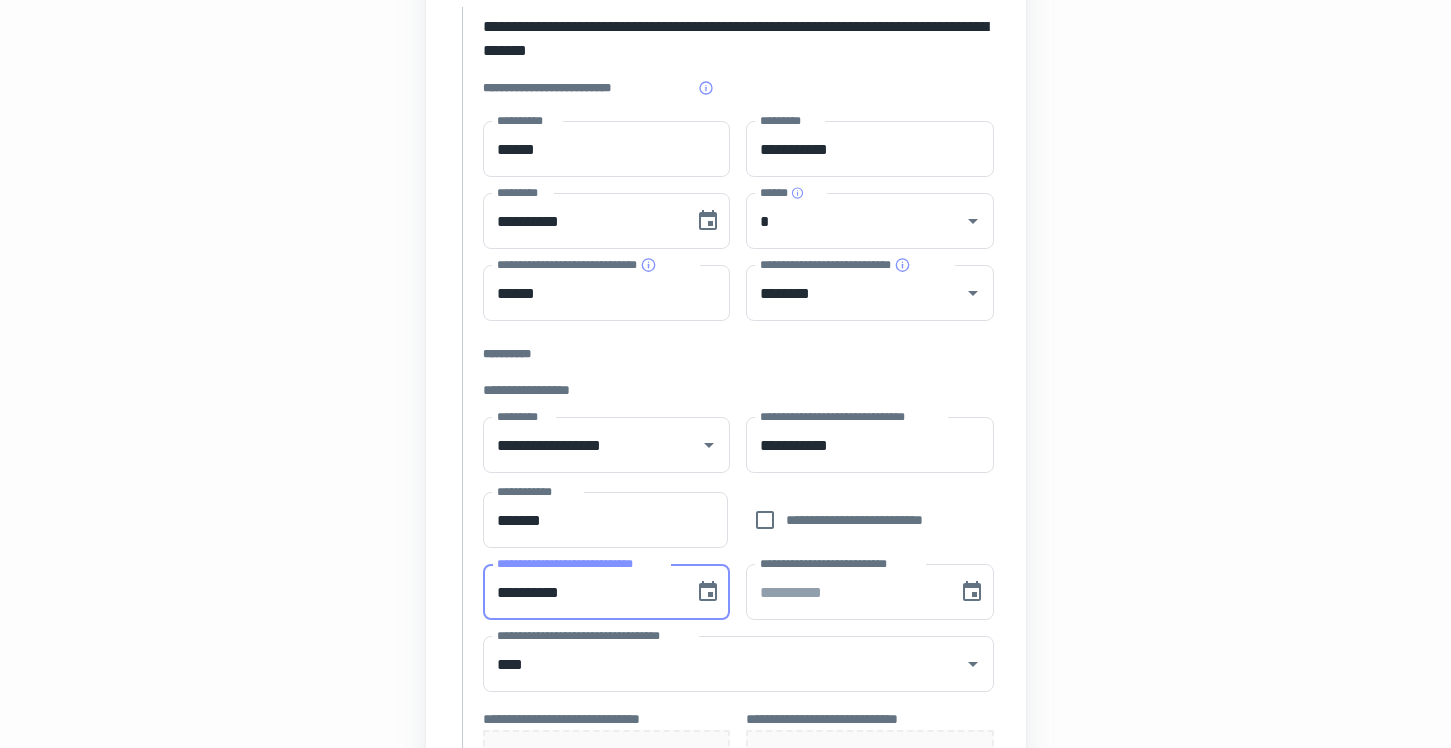 click on "**********" at bounding box center (582, 592) 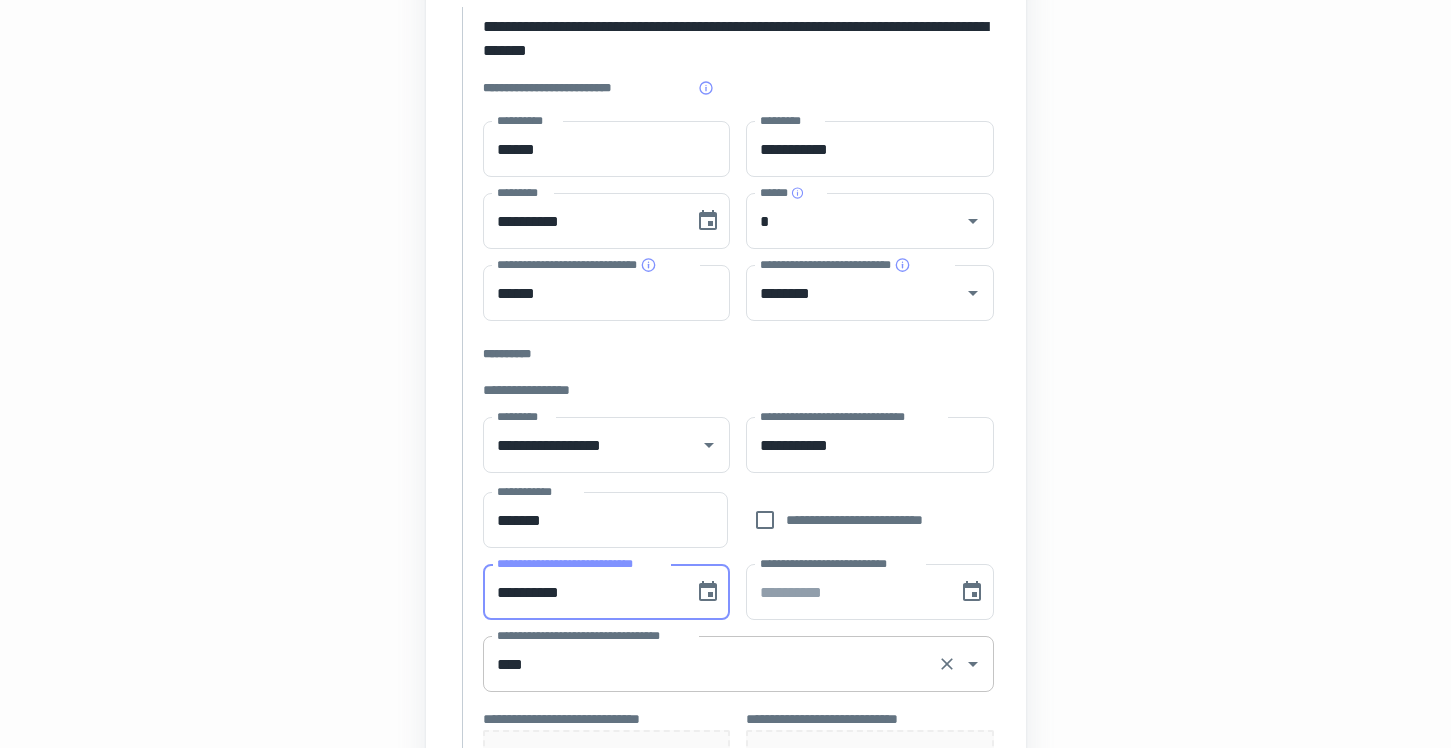 type 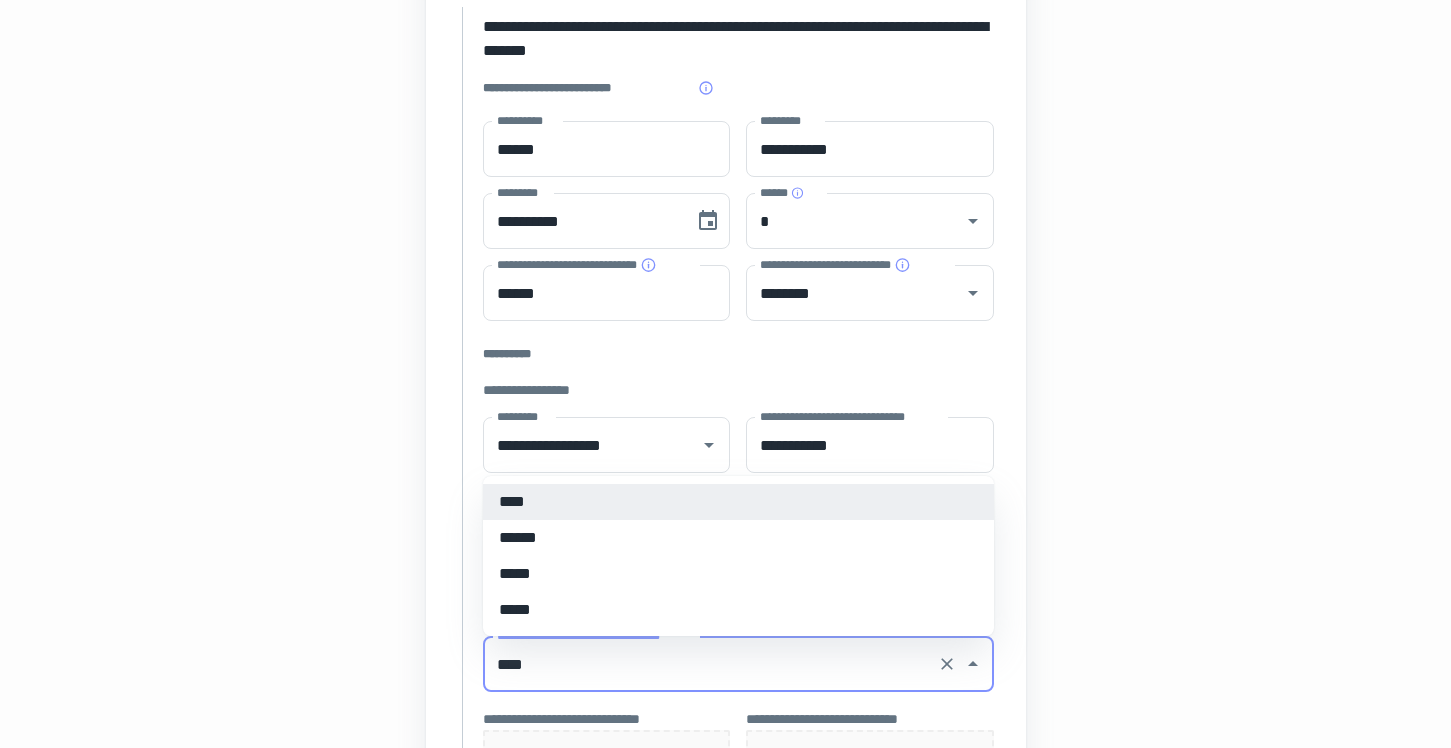 click on "****" at bounding box center (710, 664) 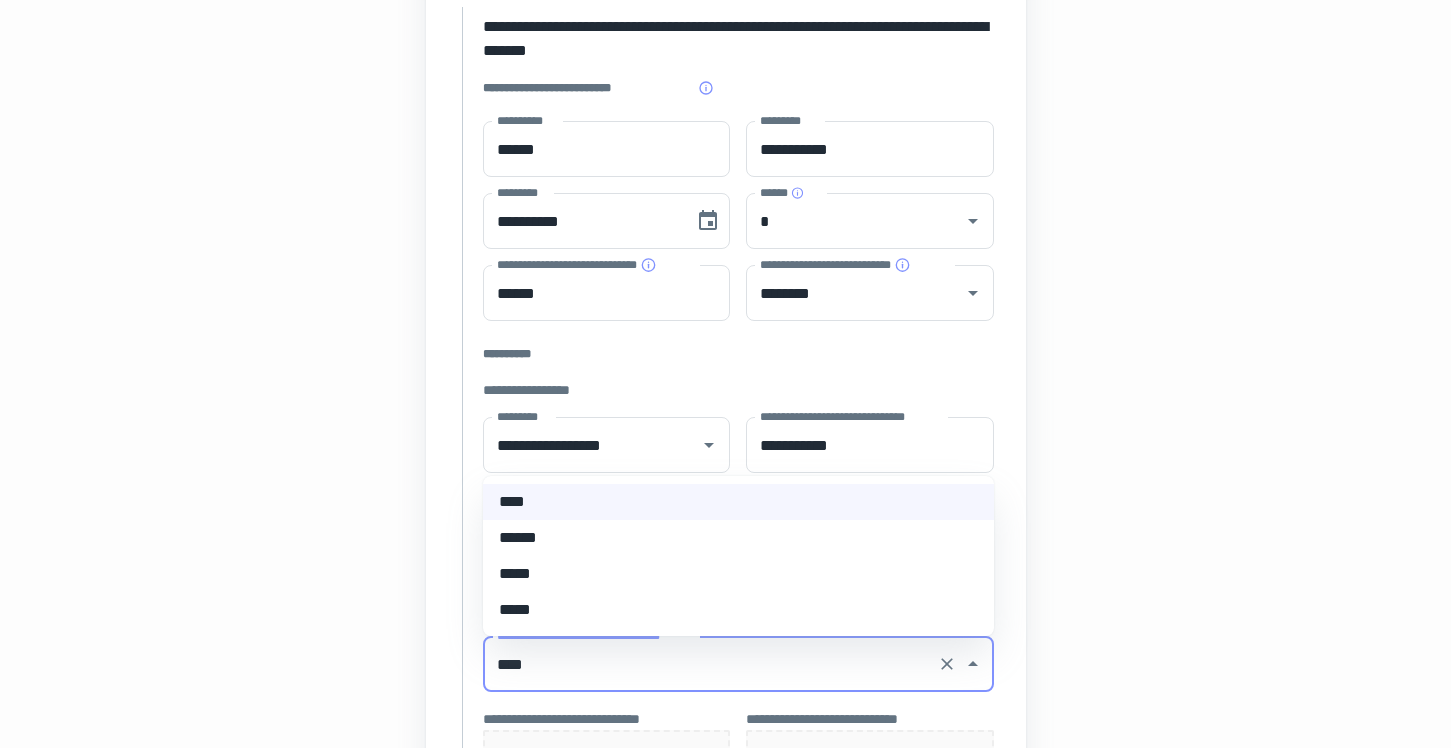 click on "*****" at bounding box center [738, 574] 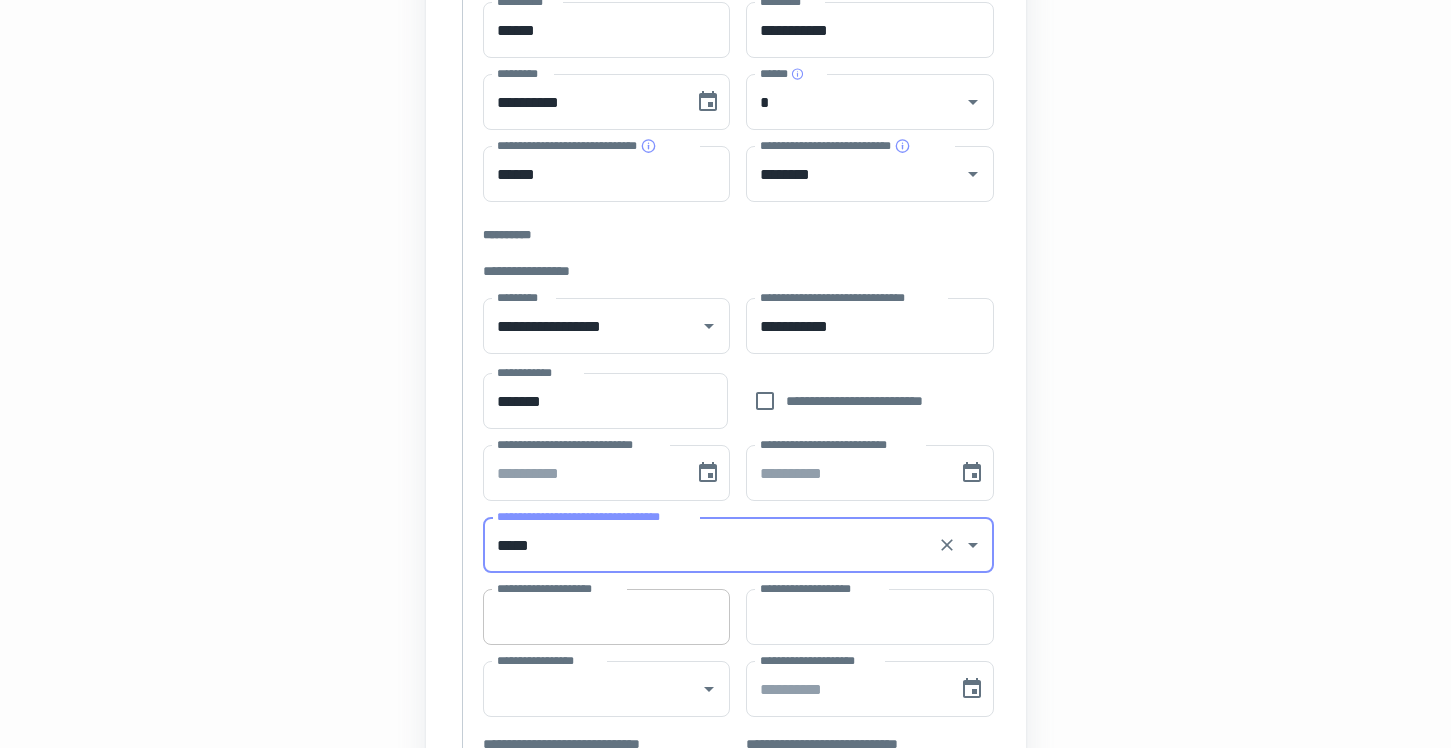 scroll, scrollTop: 423, scrollLeft: 0, axis: vertical 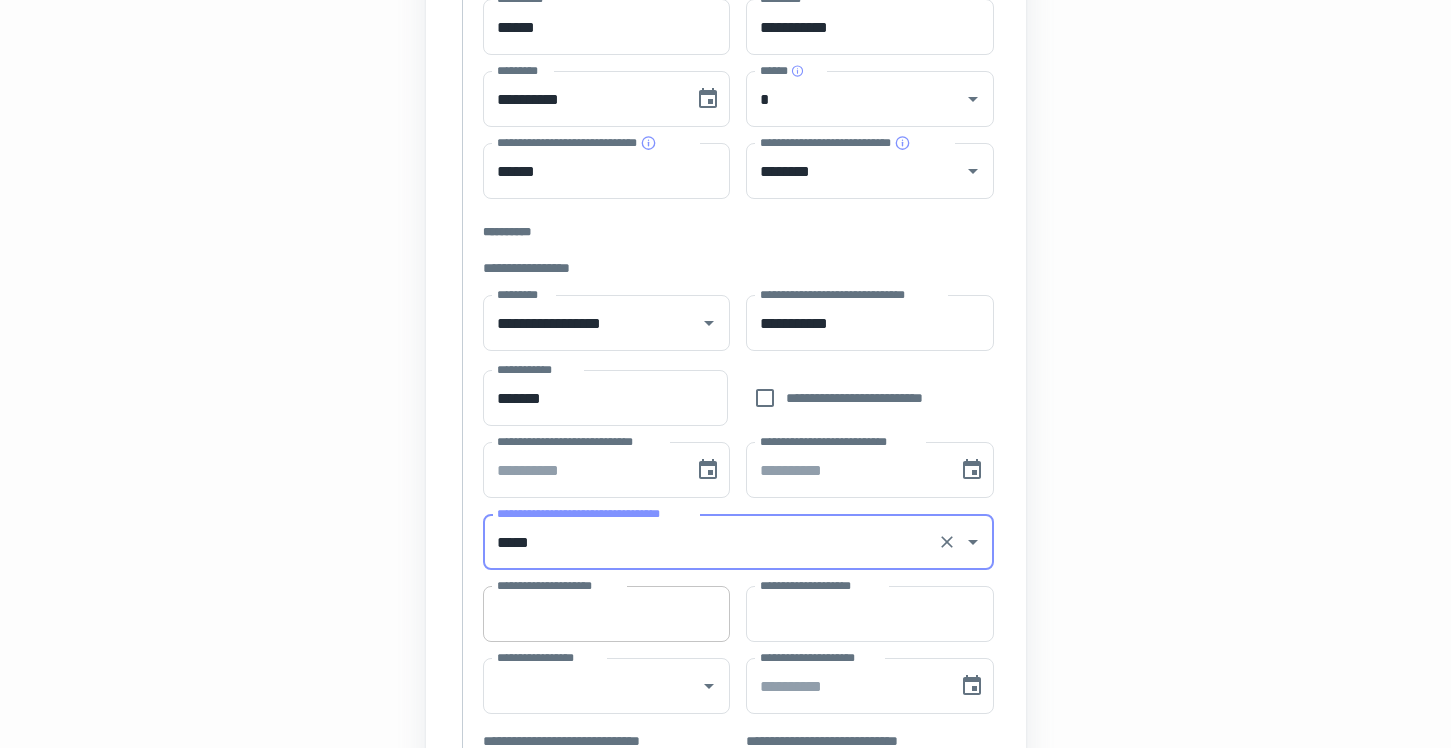 click on "**********" at bounding box center [607, 614] 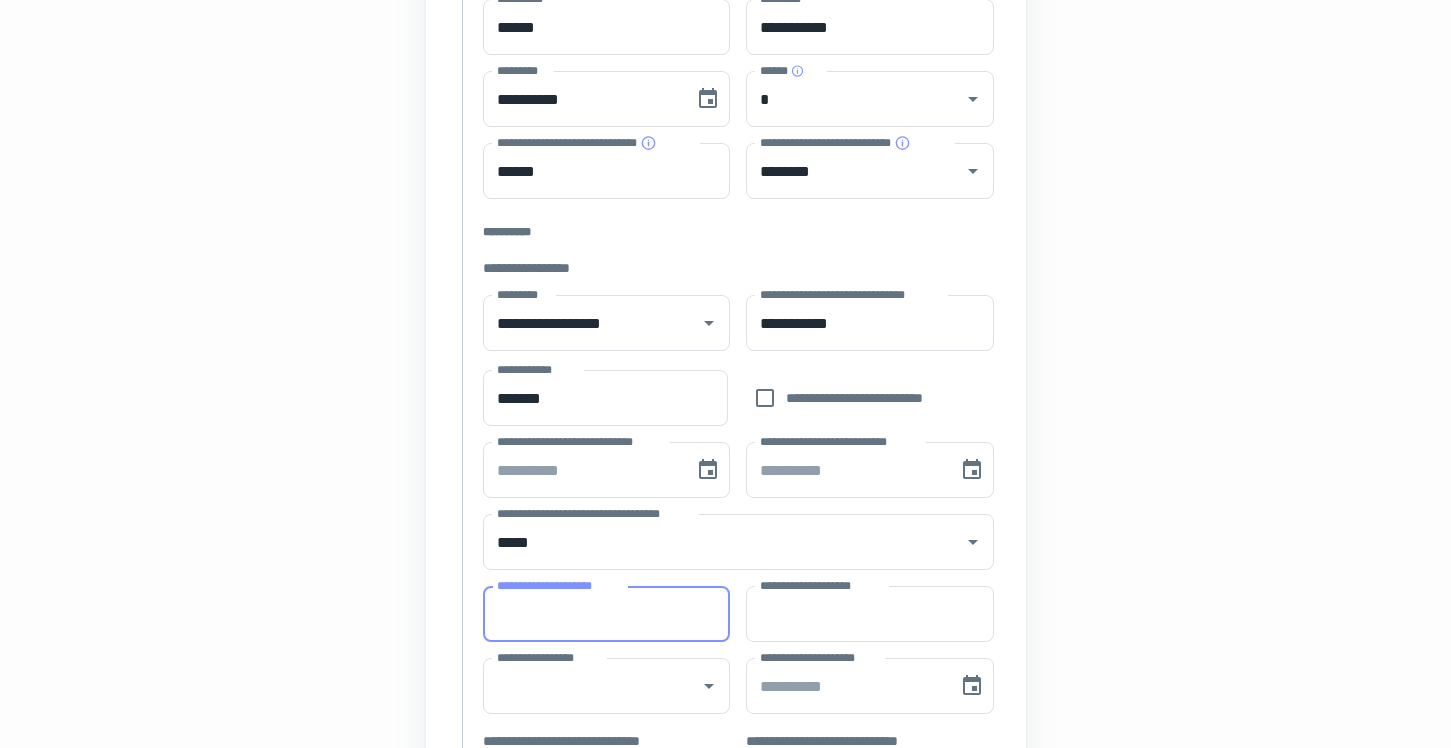 type on "********" 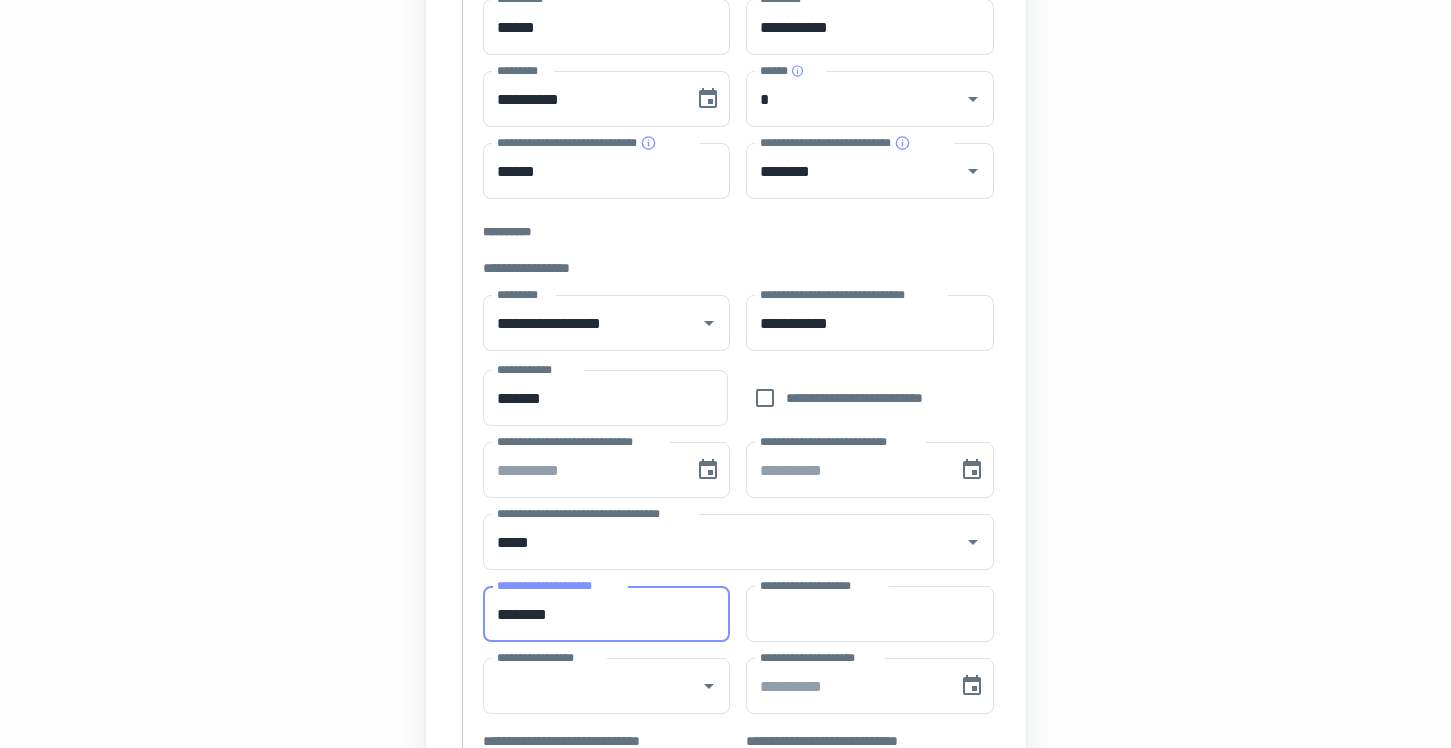 type on "**********" 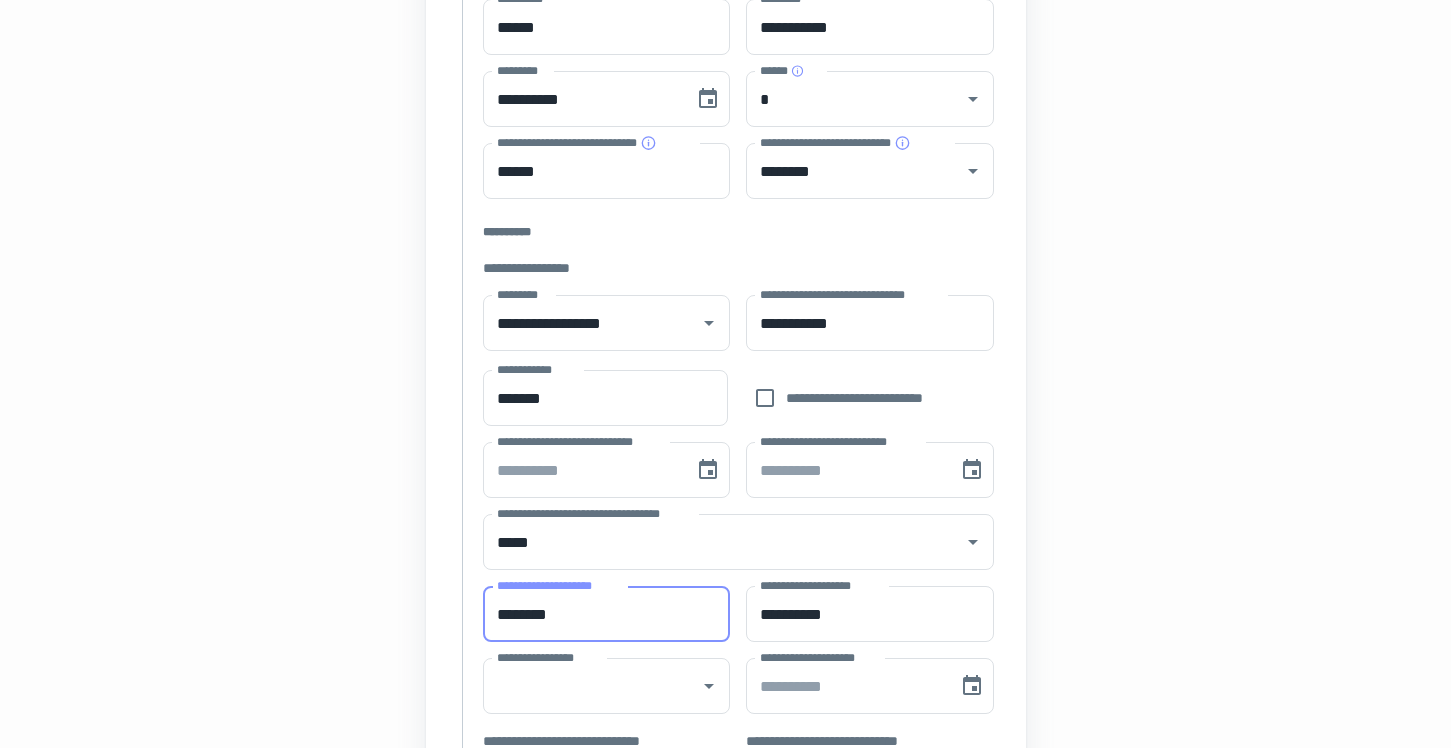 type on "**********" 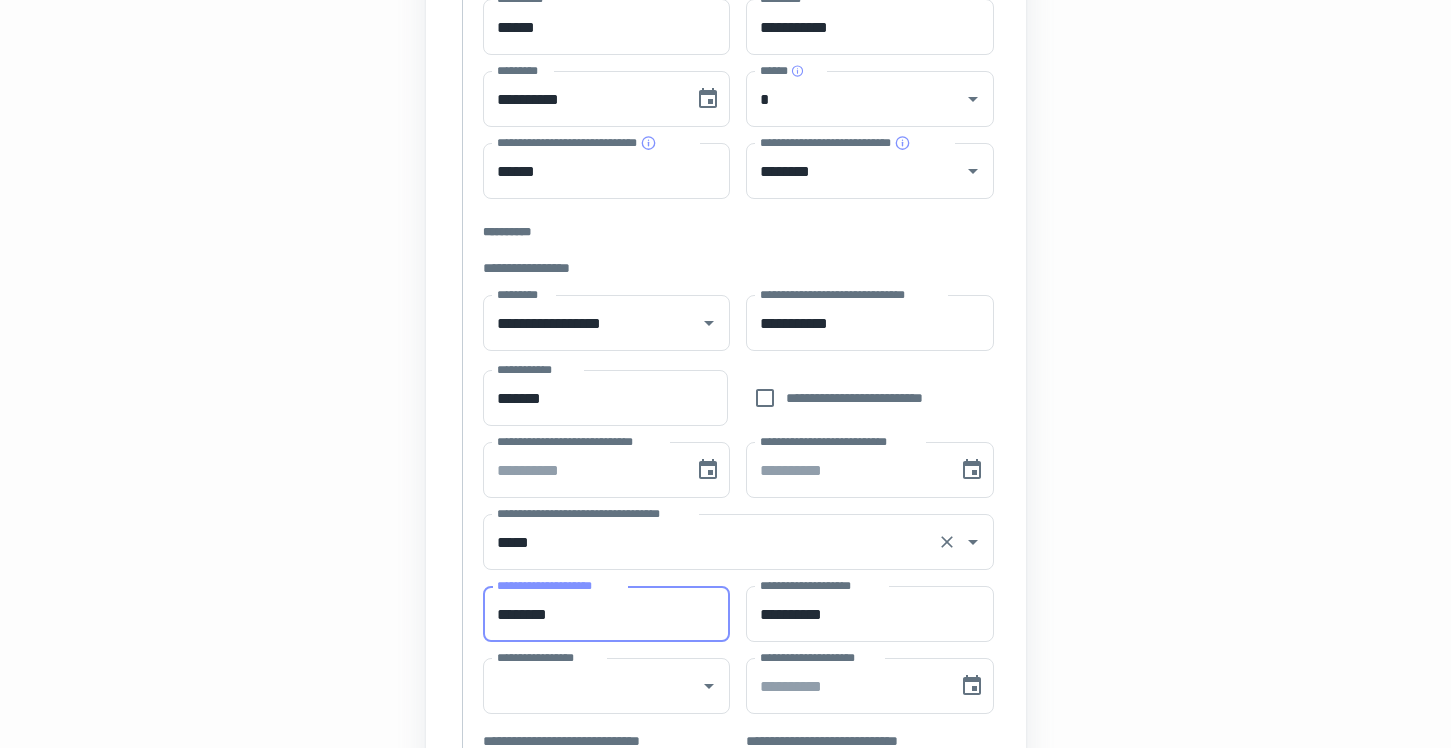 type 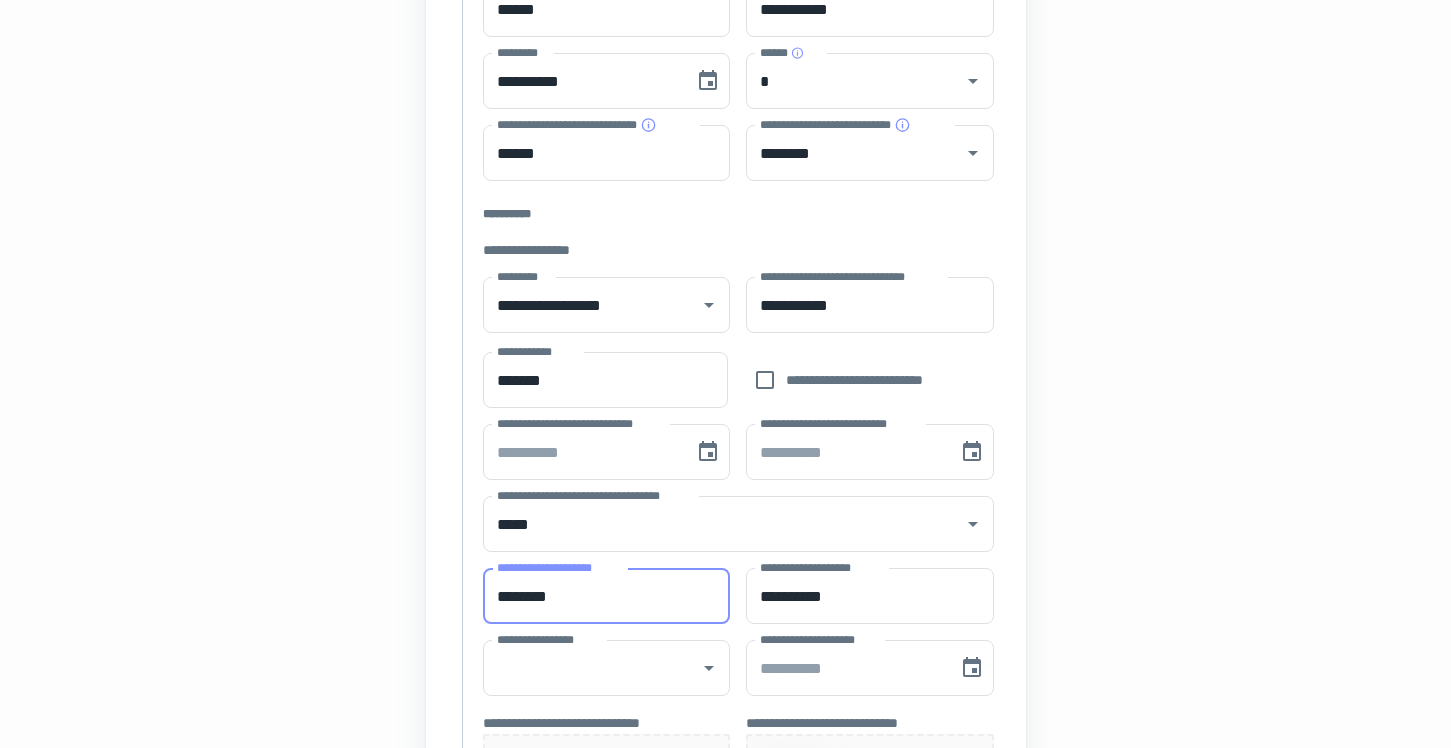 scroll, scrollTop: 460, scrollLeft: 0, axis: vertical 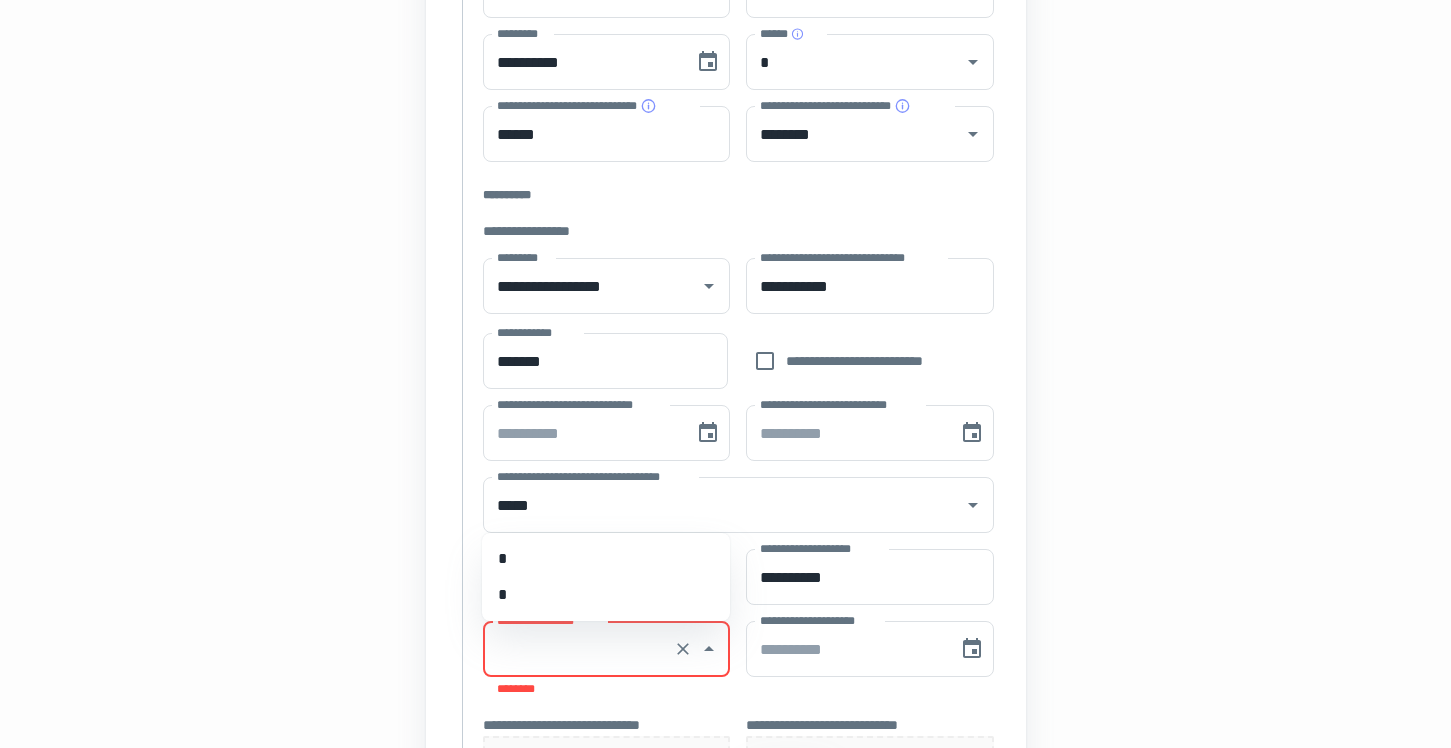 click on "**********" at bounding box center [579, 649] 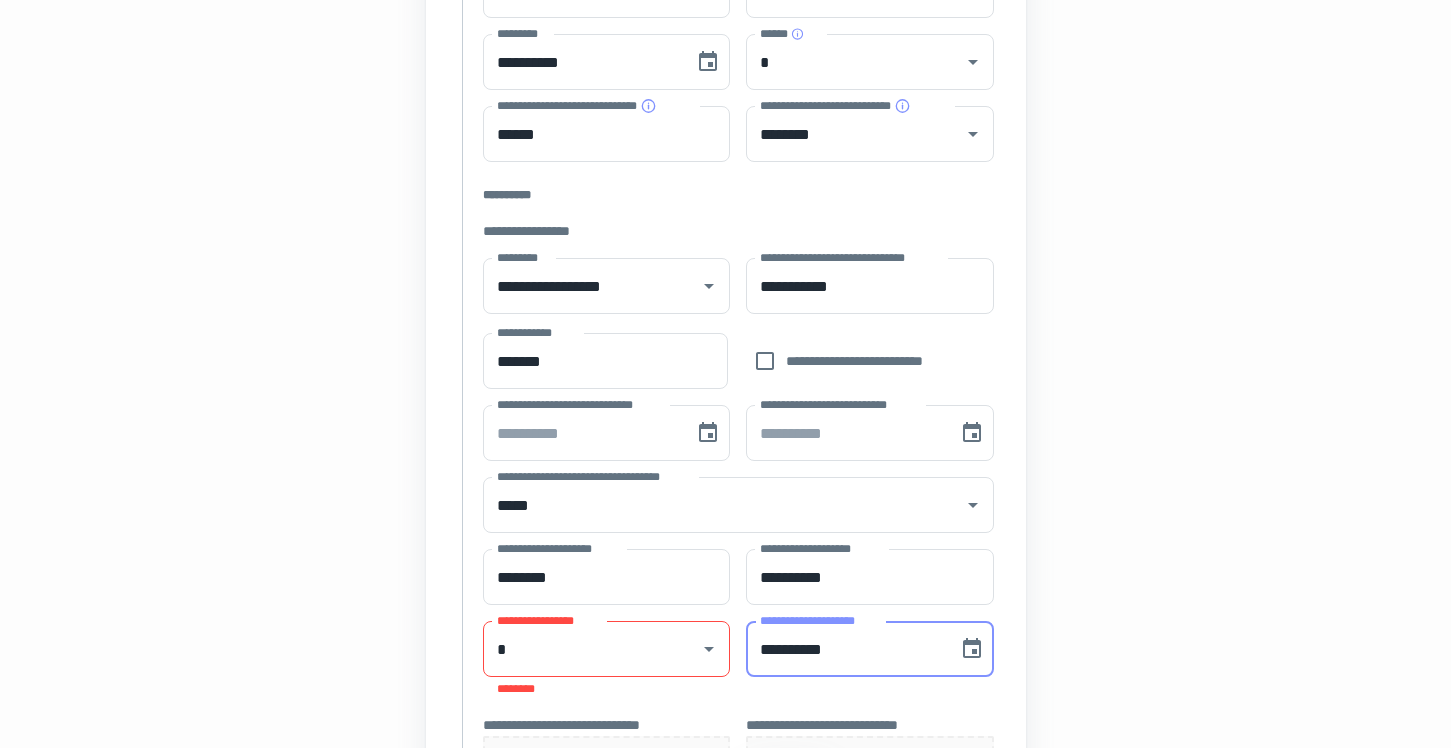 click on "**********" at bounding box center [845, 649] 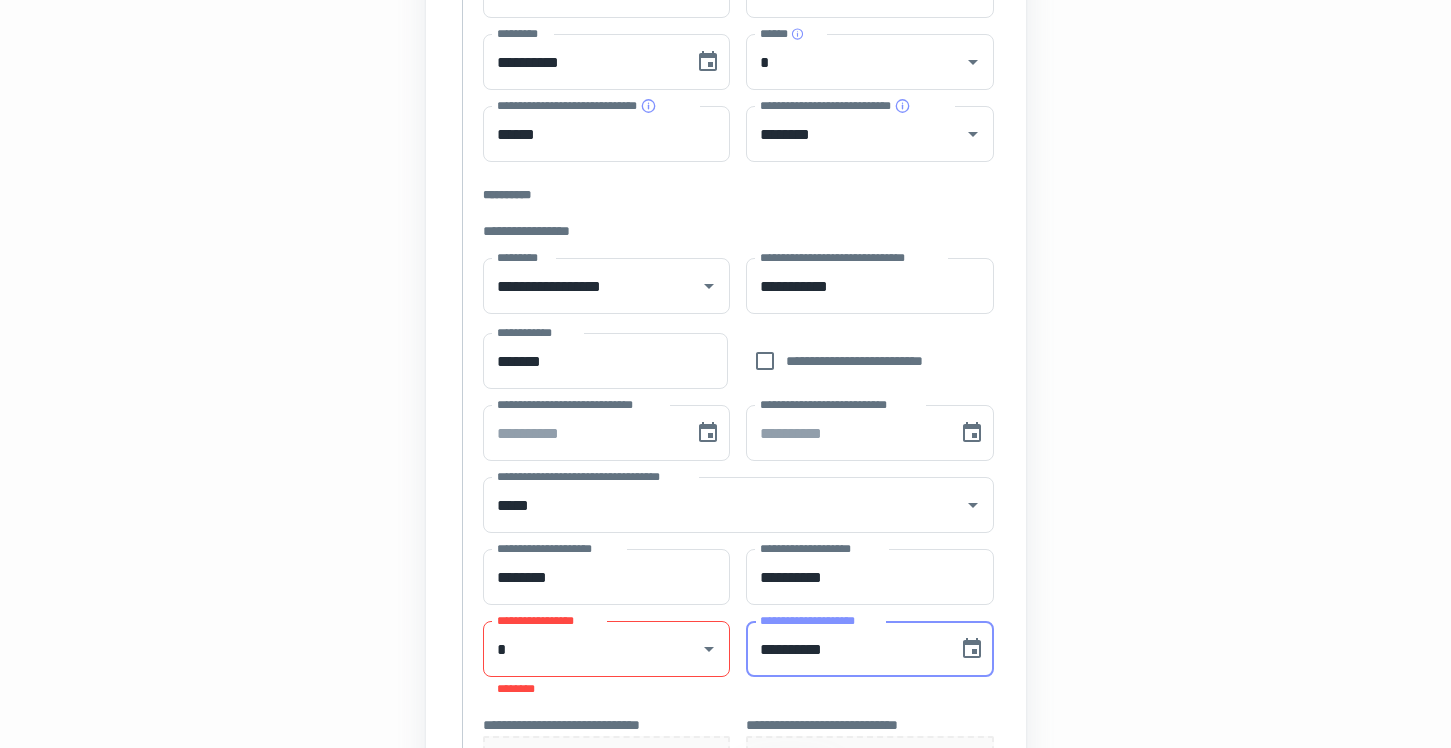 type on "**********" 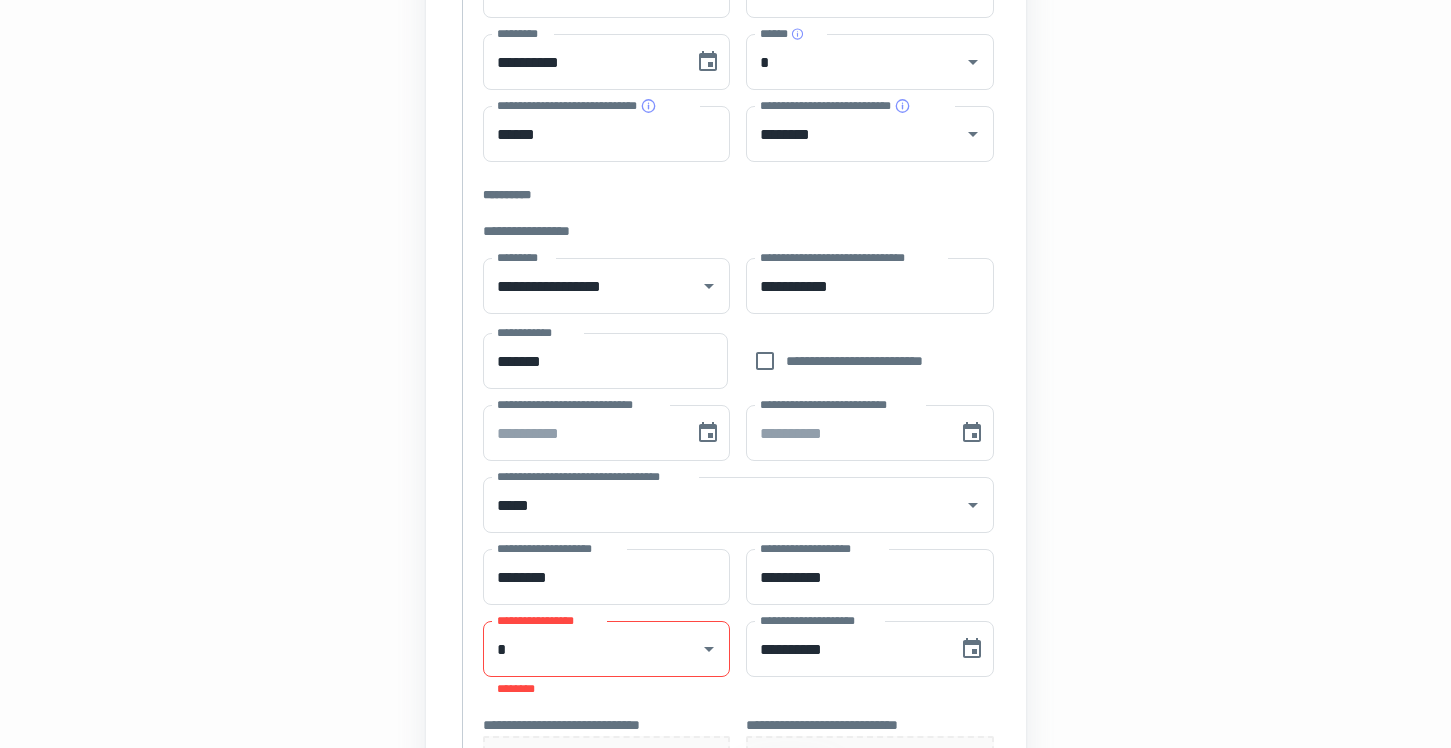 drag, startPoint x: 1141, startPoint y: 673, endPoint x: 1134, endPoint y: 661, distance: 13.892444 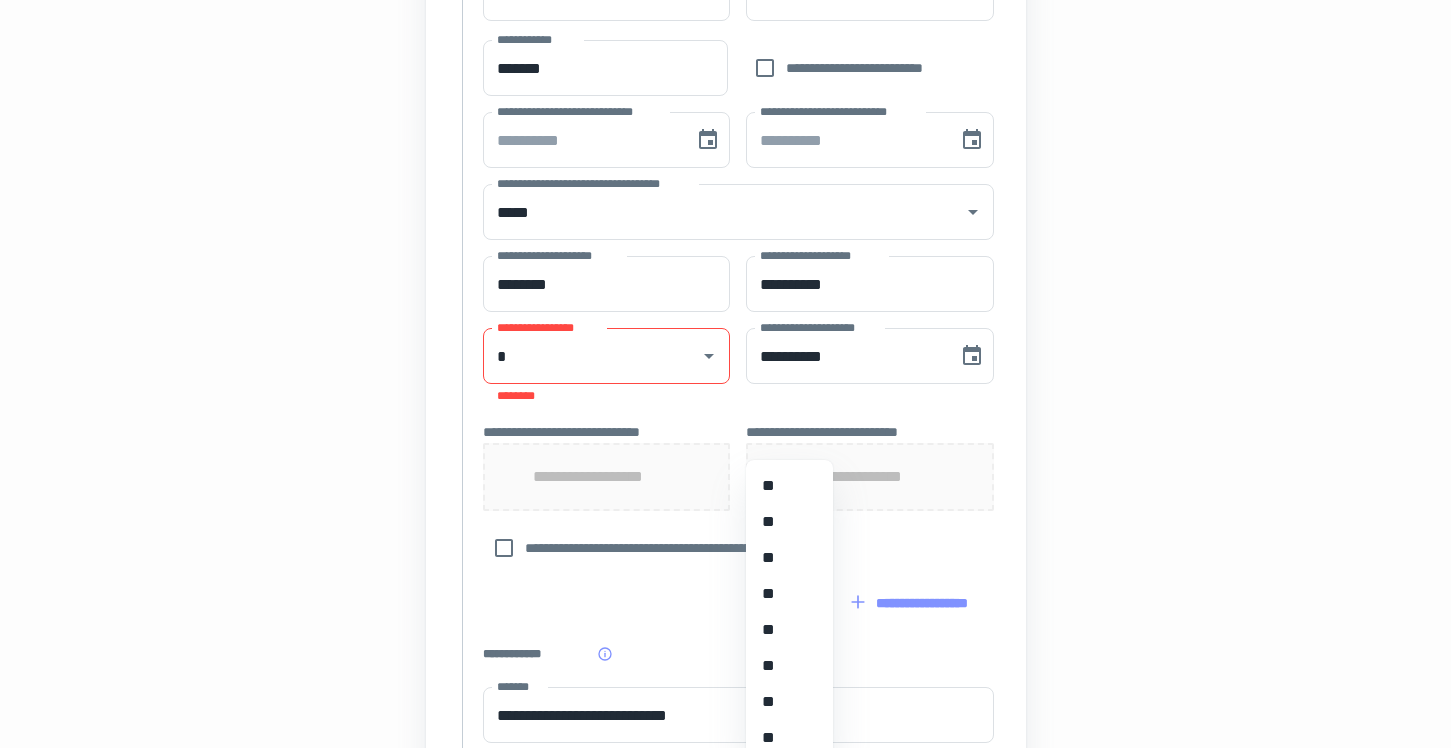 scroll, scrollTop: 766, scrollLeft: 0, axis: vertical 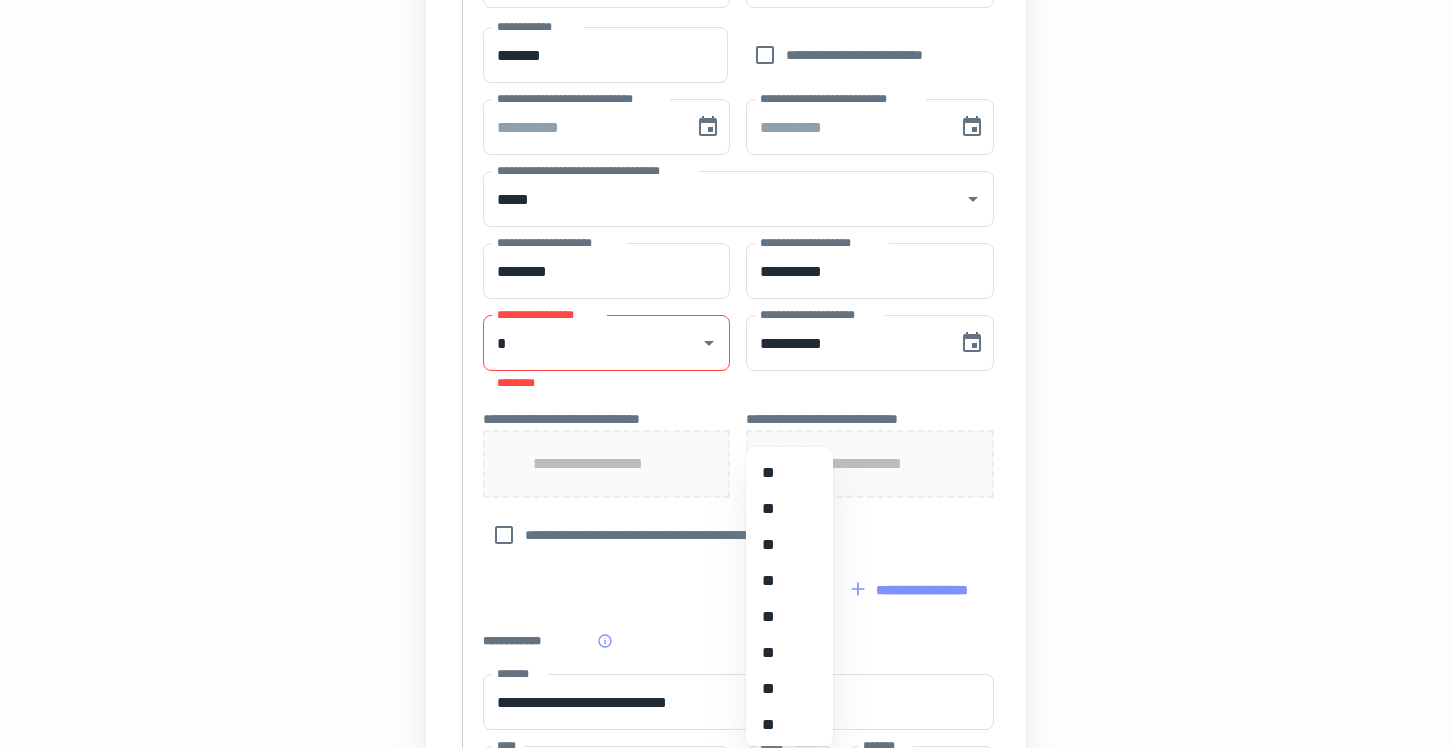 click on "**********" at bounding box center (738, 590) 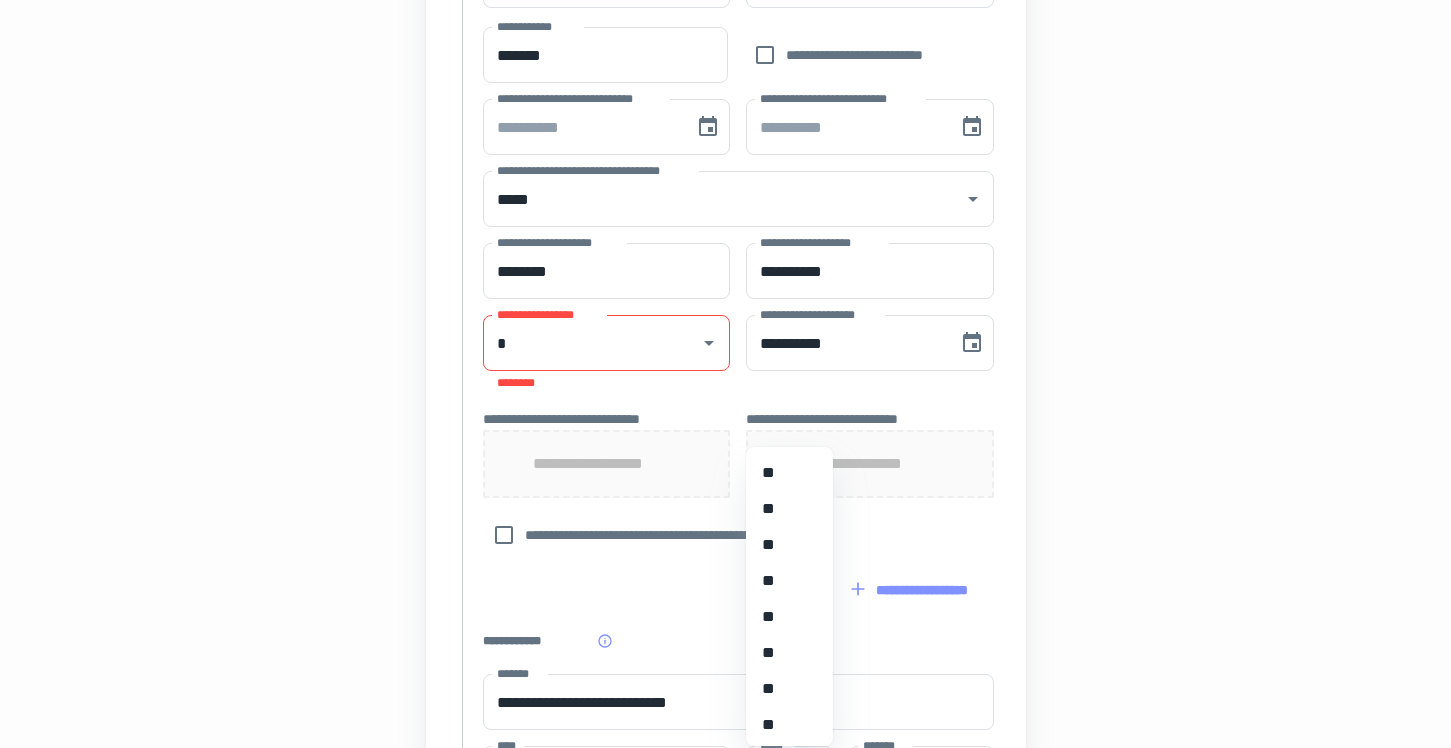 click on "**********" at bounding box center (738, 535) 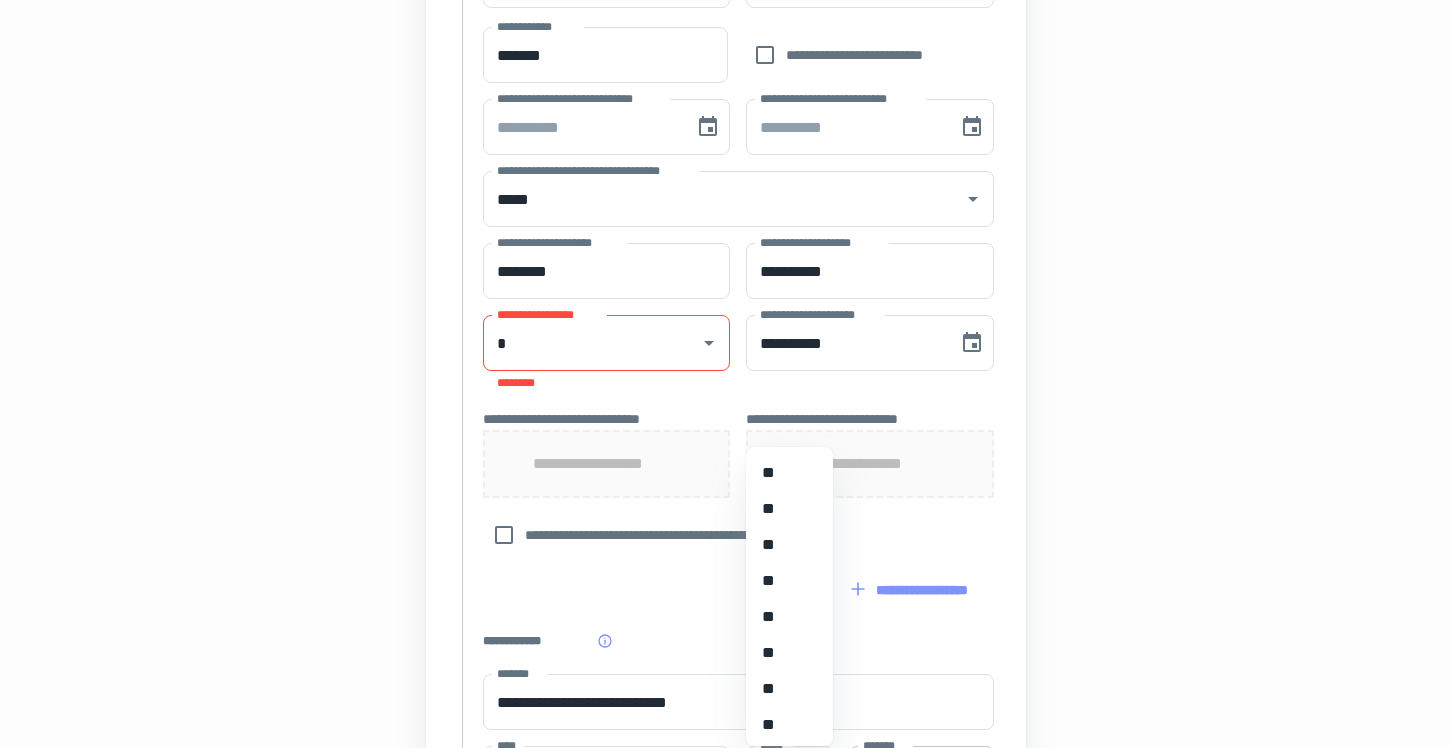 type on "***" 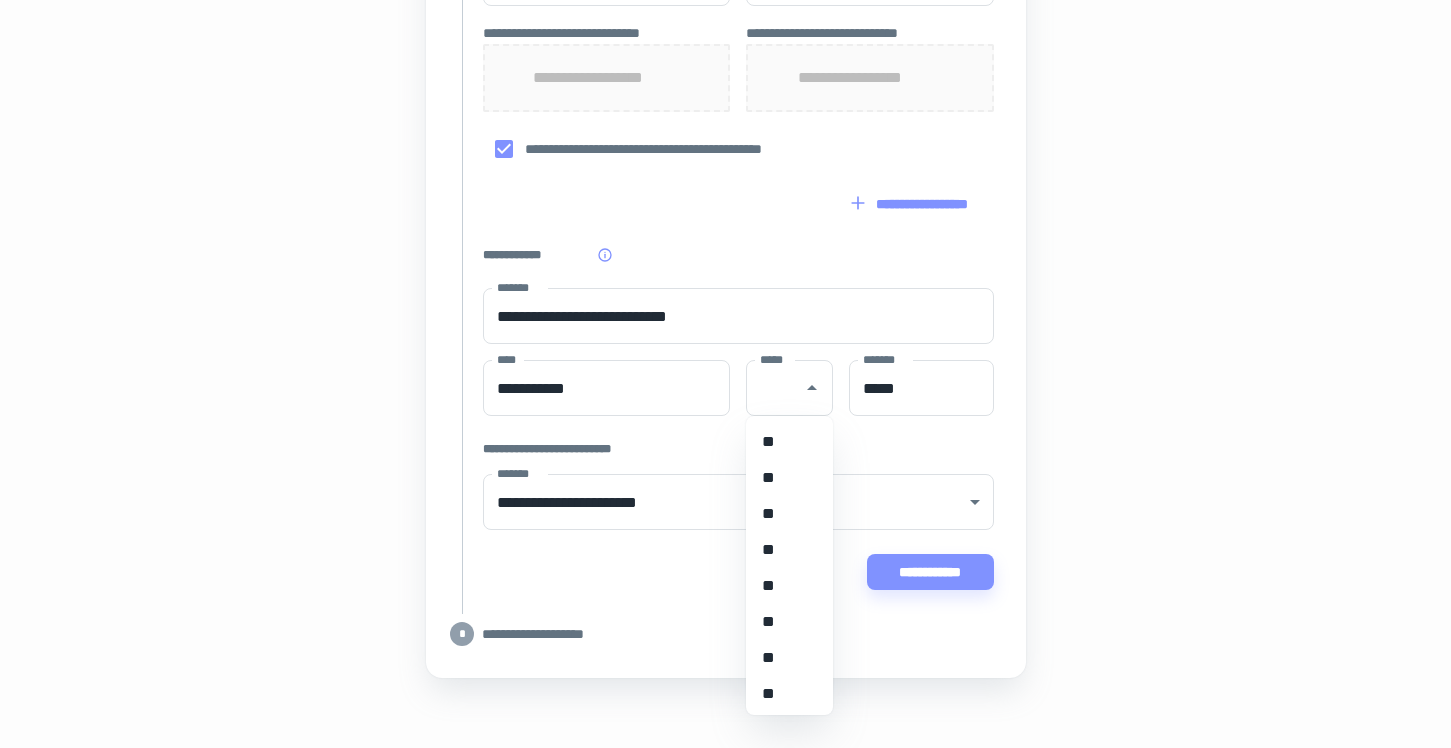scroll, scrollTop: 925, scrollLeft: 0, axis: vertical 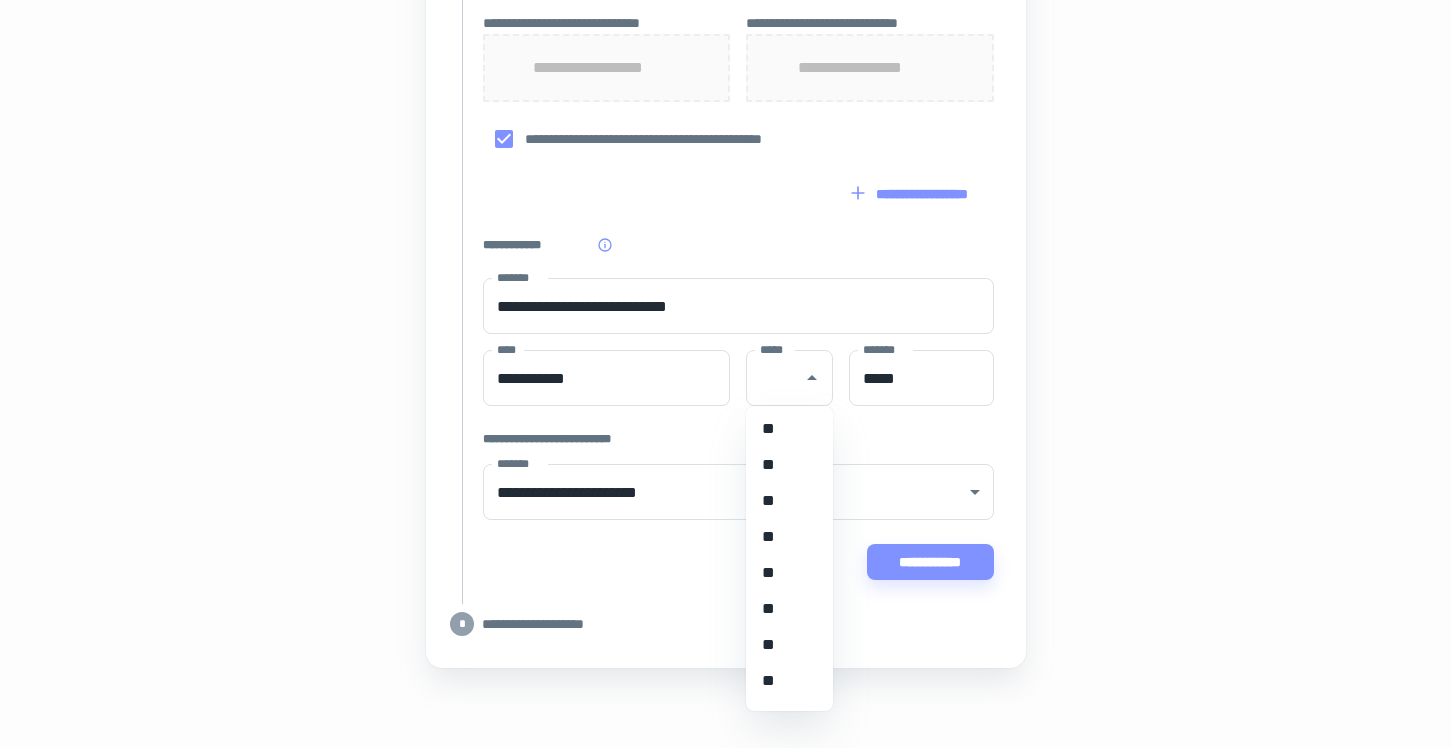 click on "**" at bounding box center (782, 429) 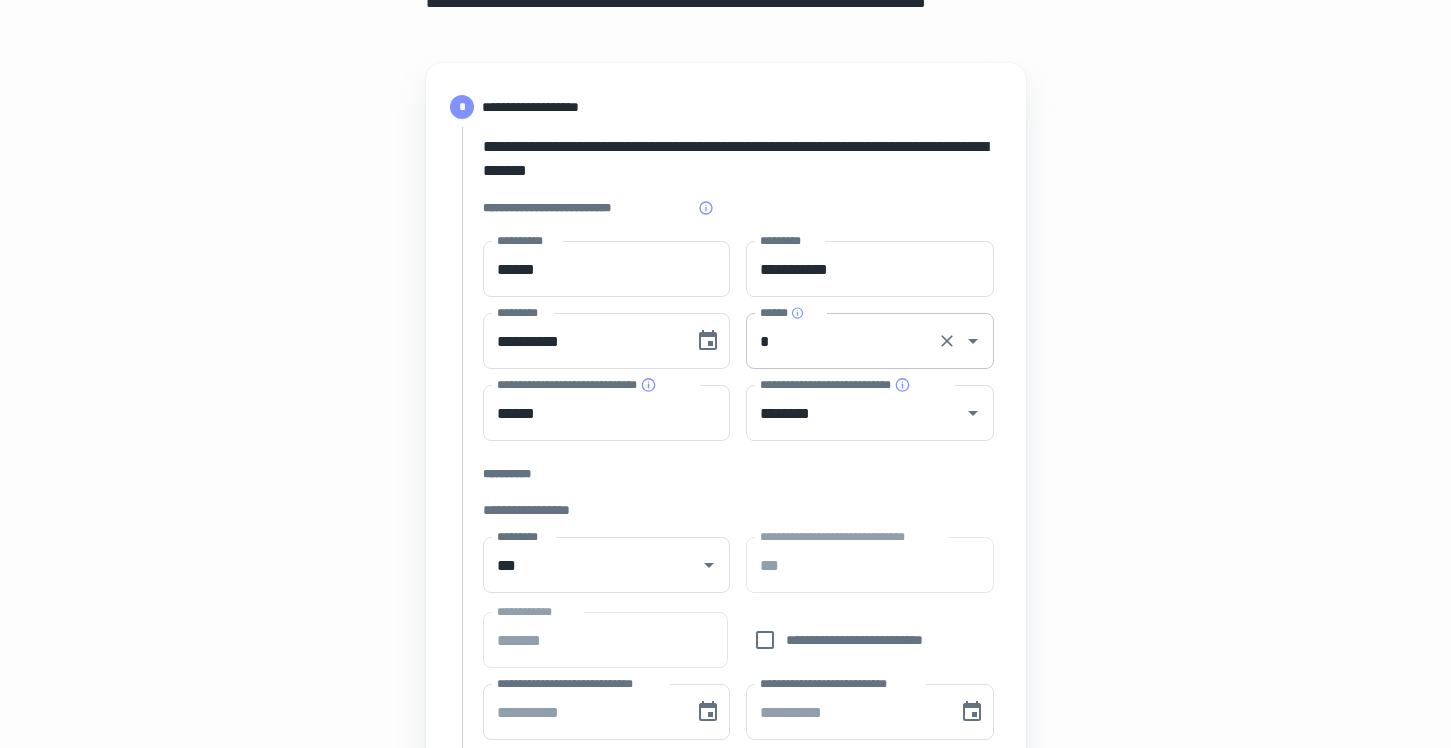 scroll, scrollTop: 623, scrollLeft: 0, axis: vertical 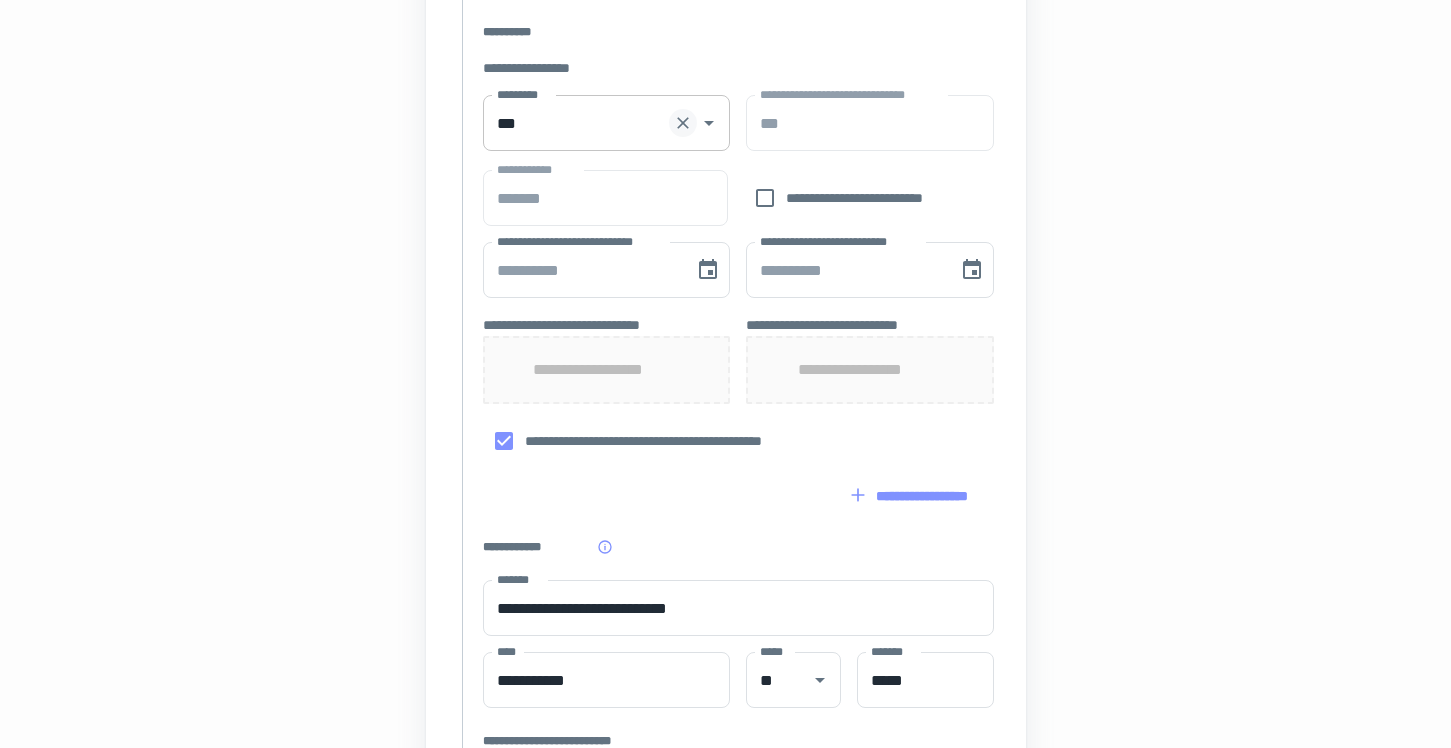 click 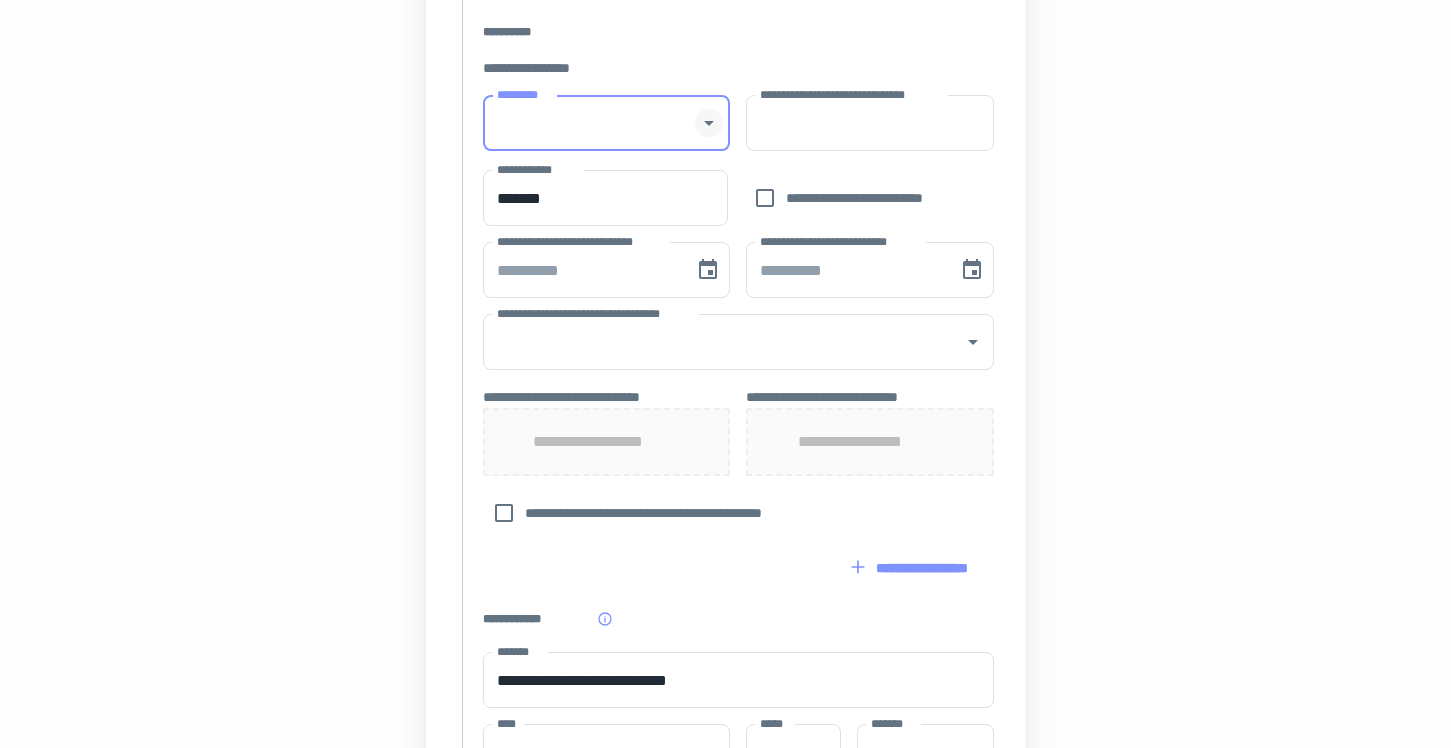 click 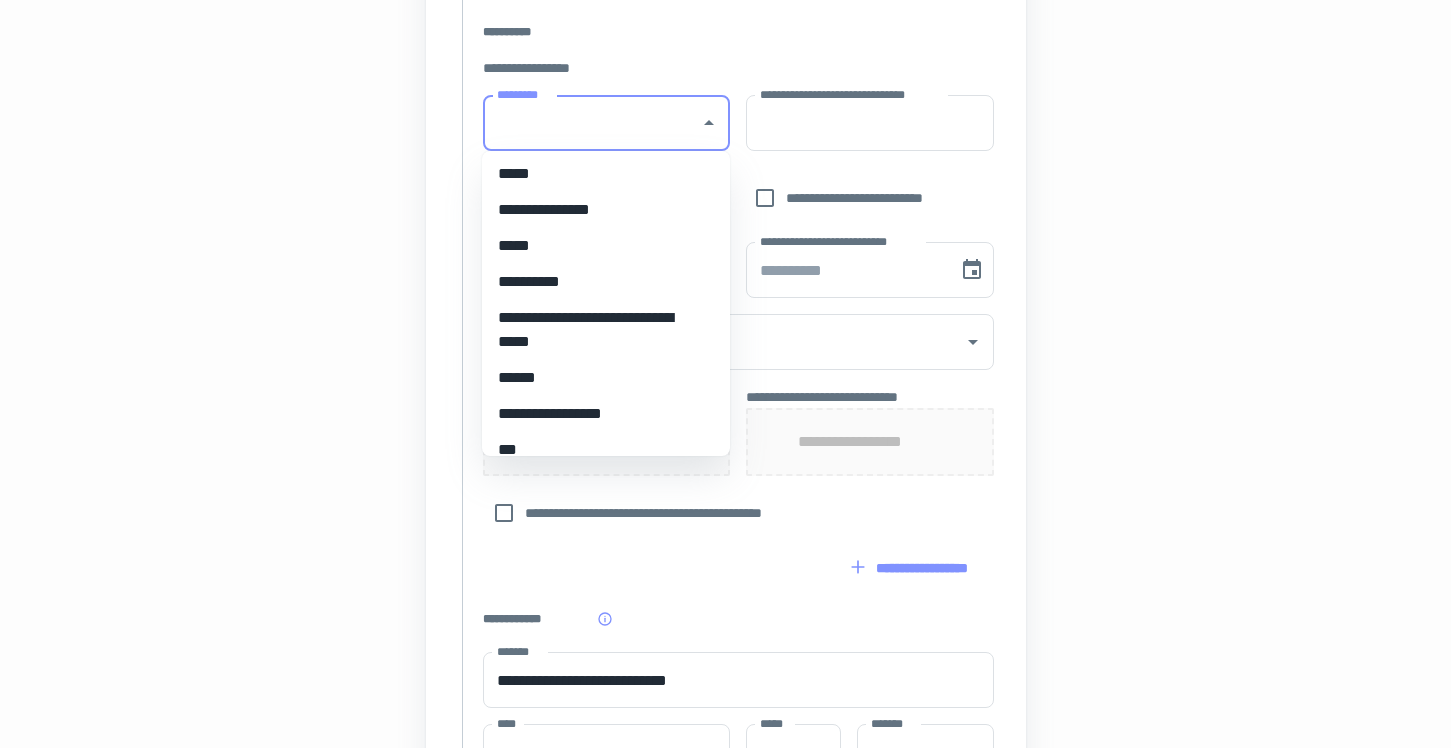 scroll, scrollTop: 4, scrollLeft: 0, axis: vertical 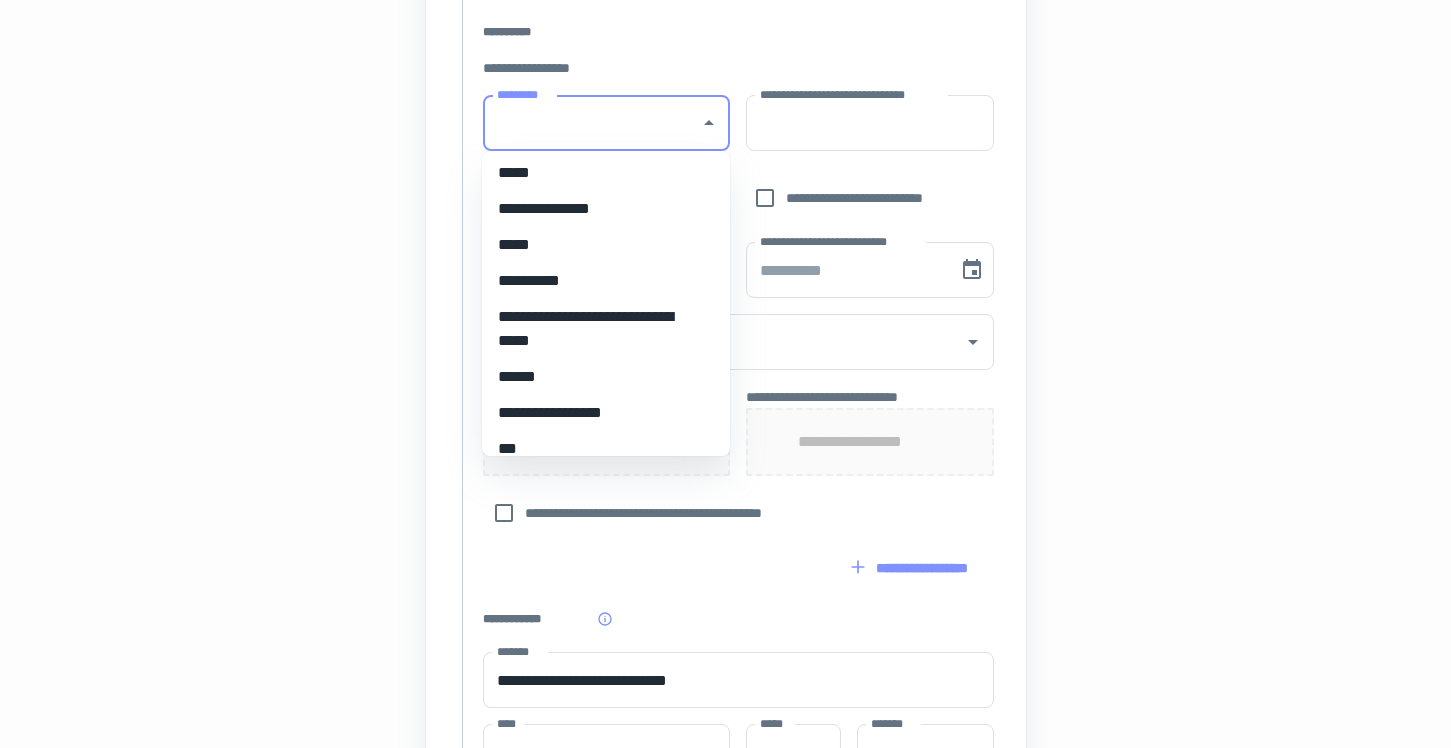 click on "**********" at bounding box center (598, 413) 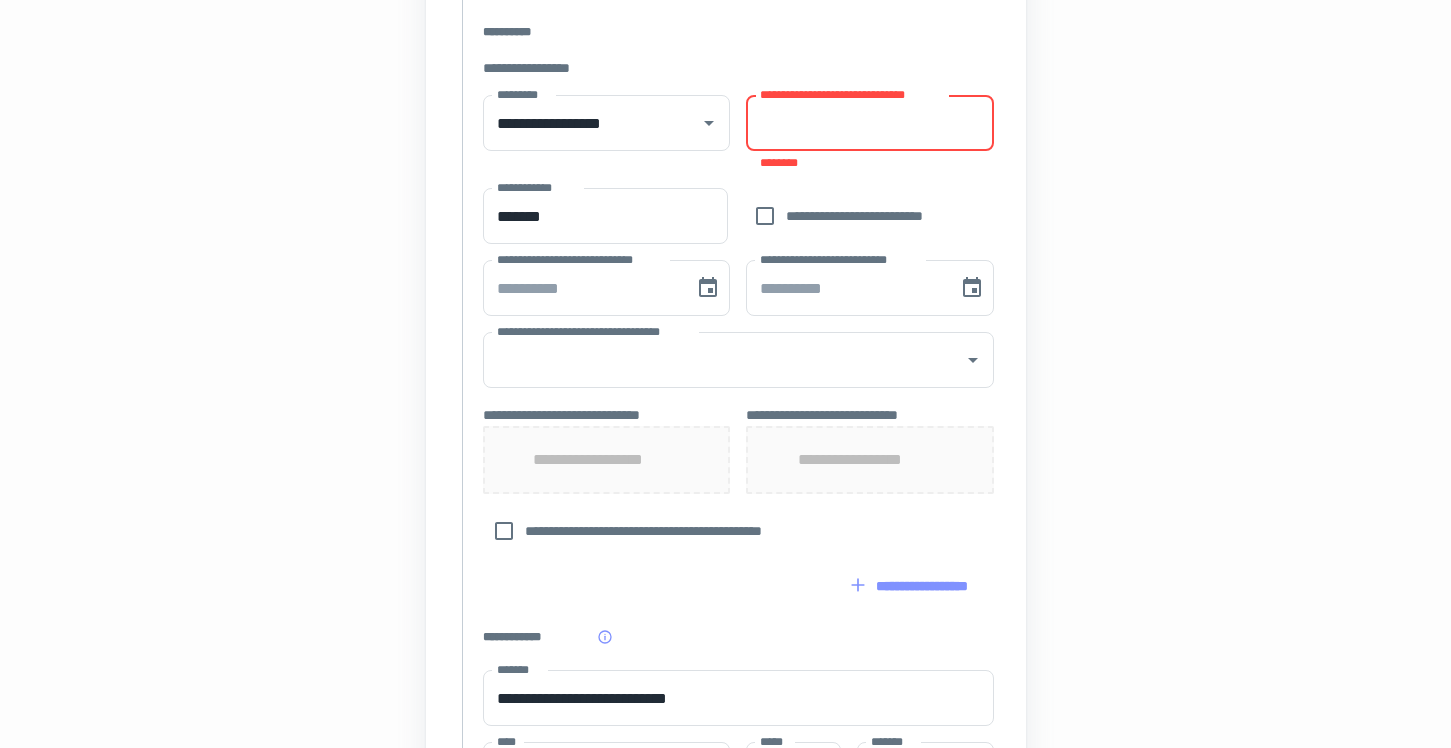 click on "**********" at bounding box center (870, 123) 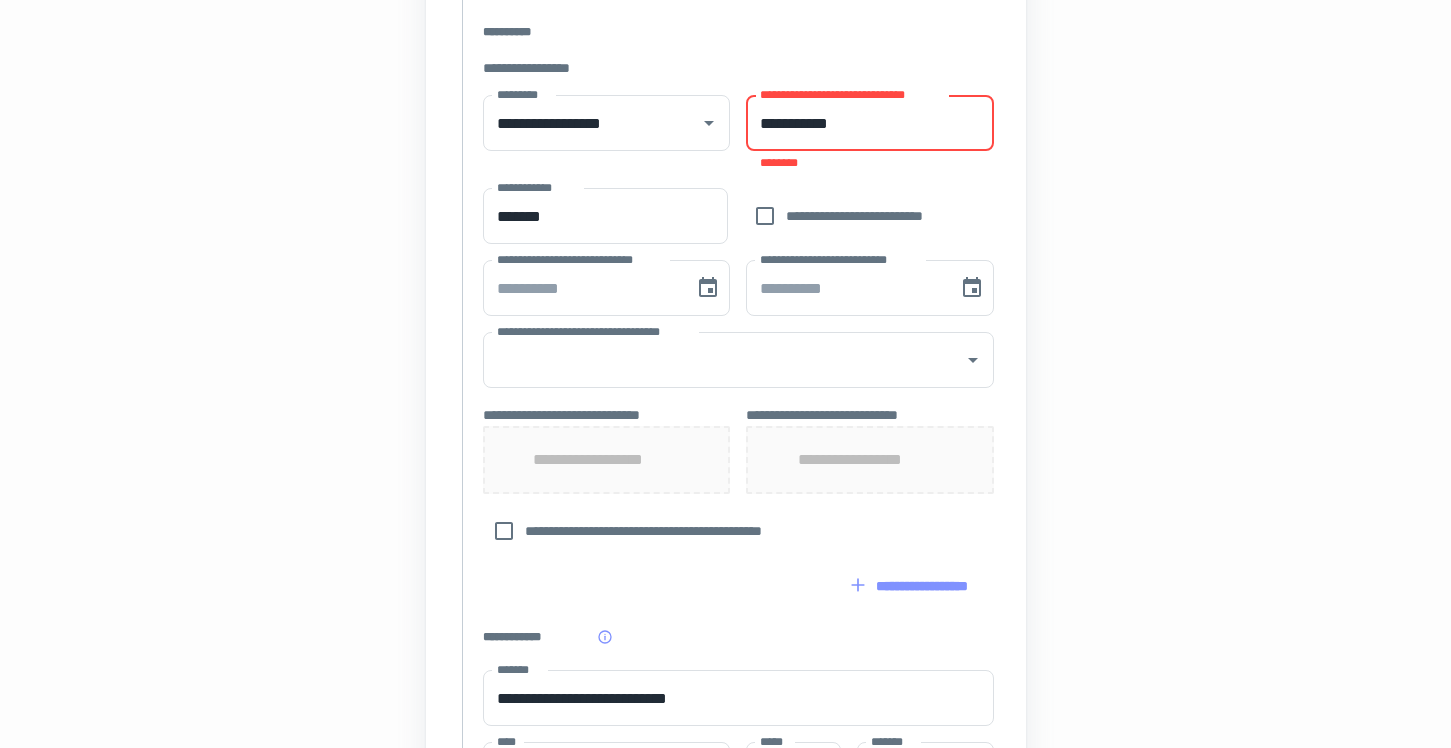 type on "**********" 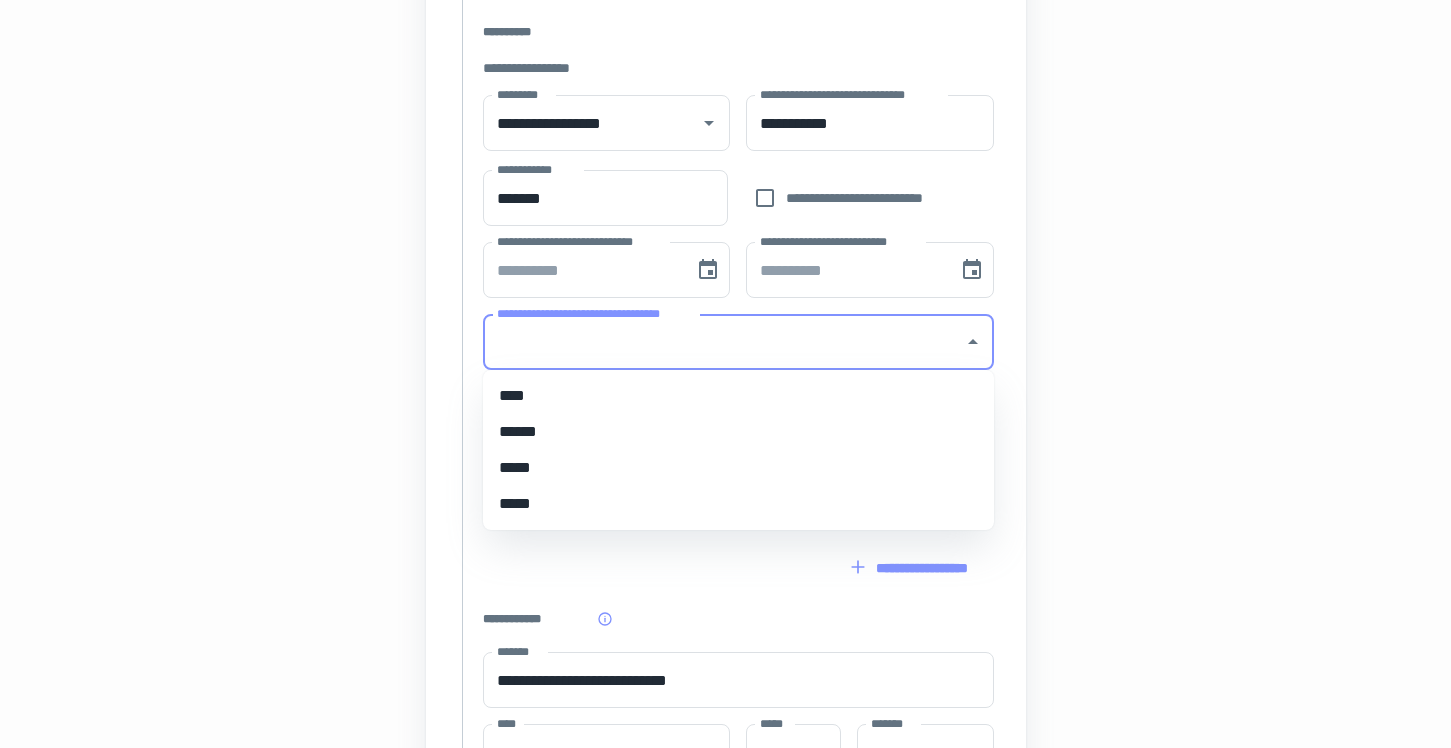 click on "**********" at bounding box center [723, 342] 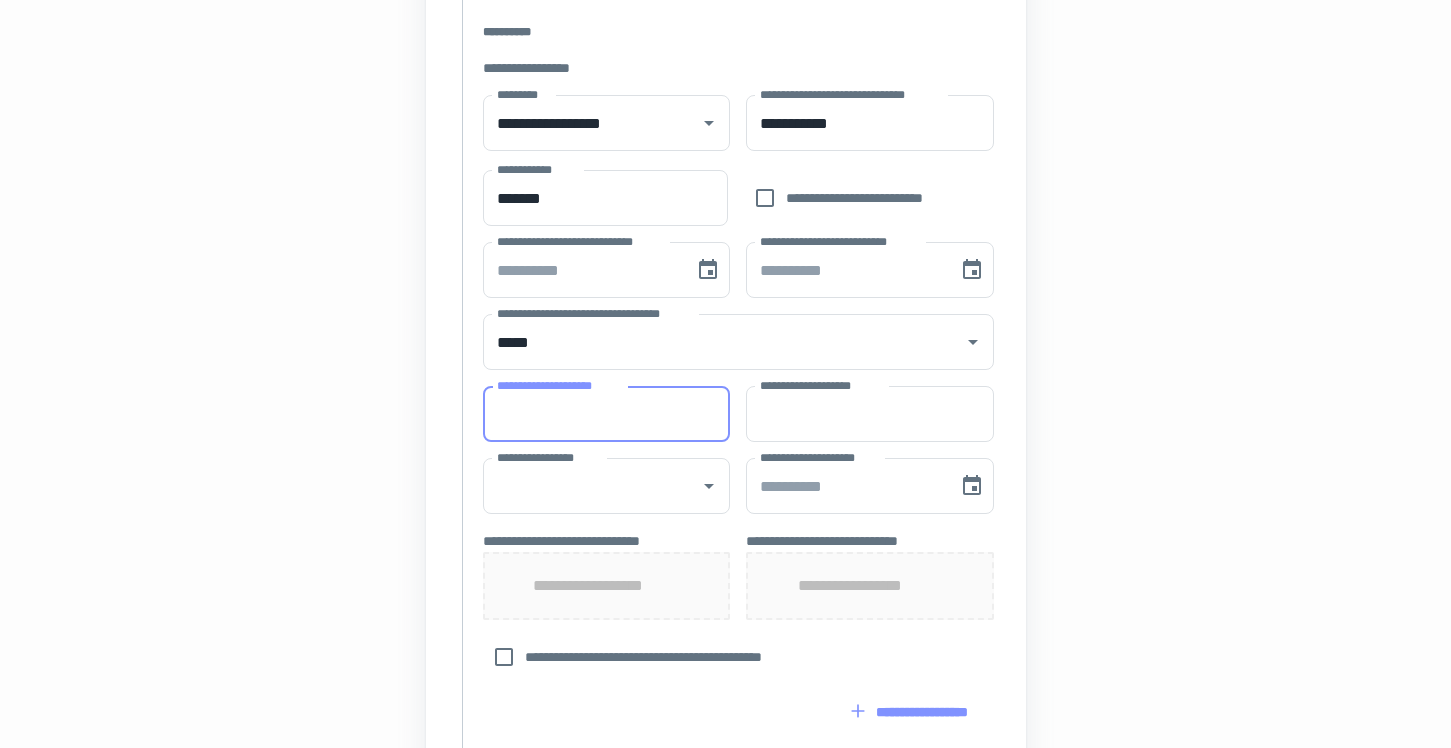 click on "**********" at bounding box center [607, 414] 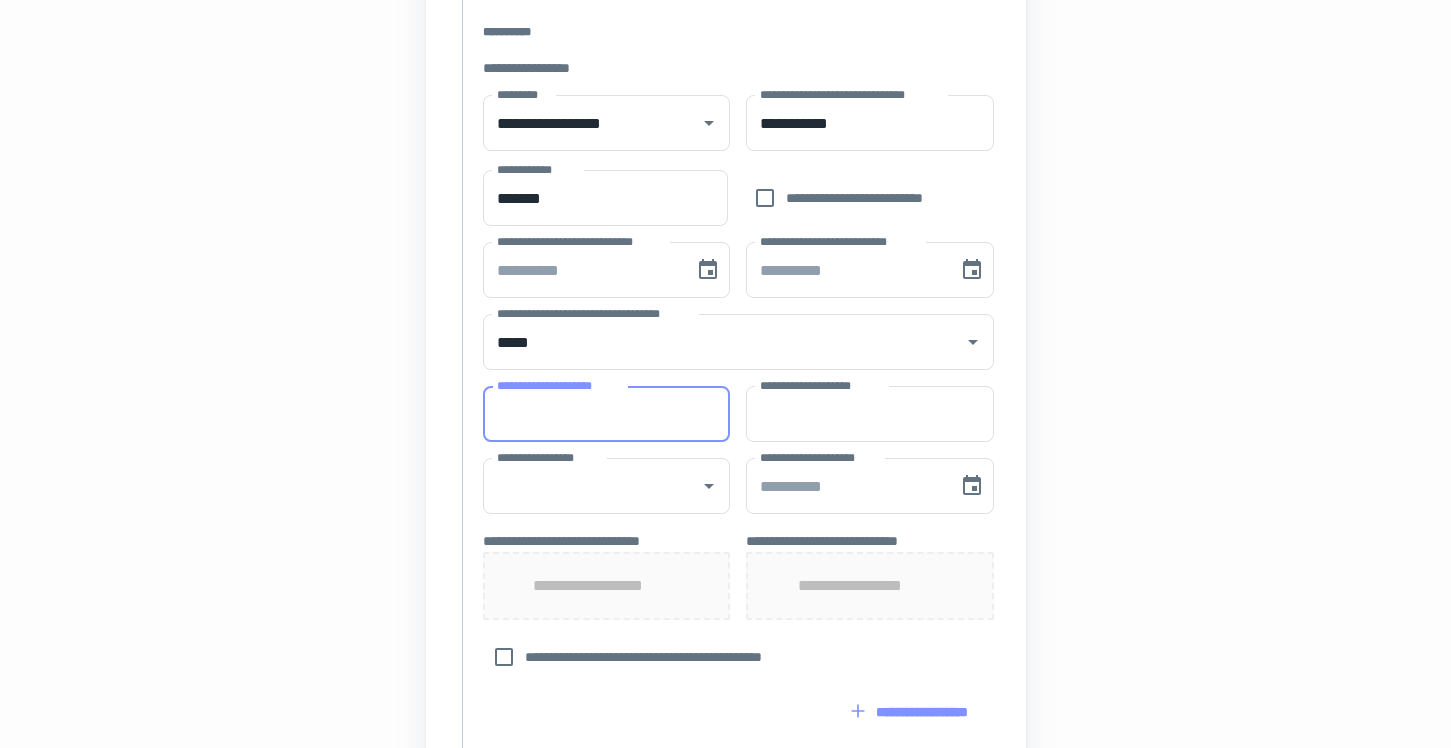 type on "********" 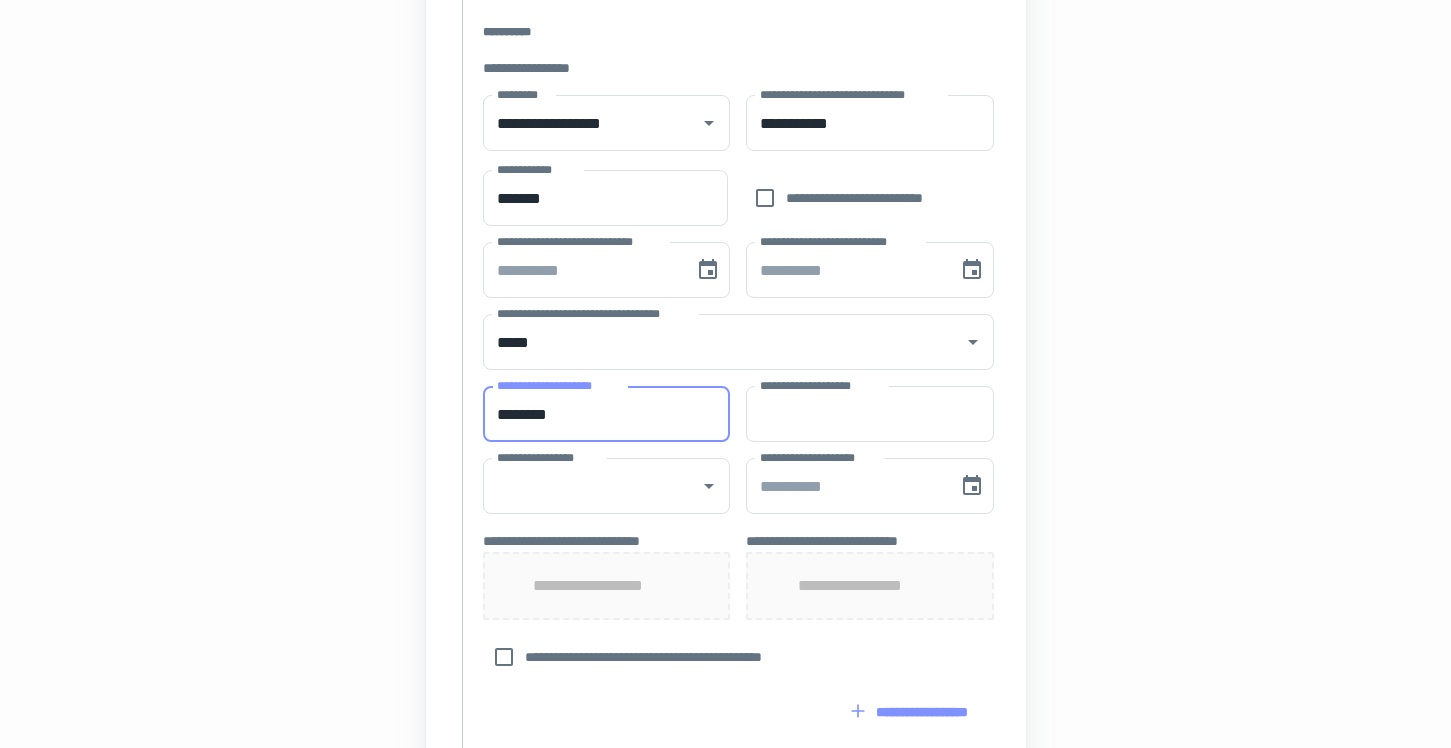 type on "**********" 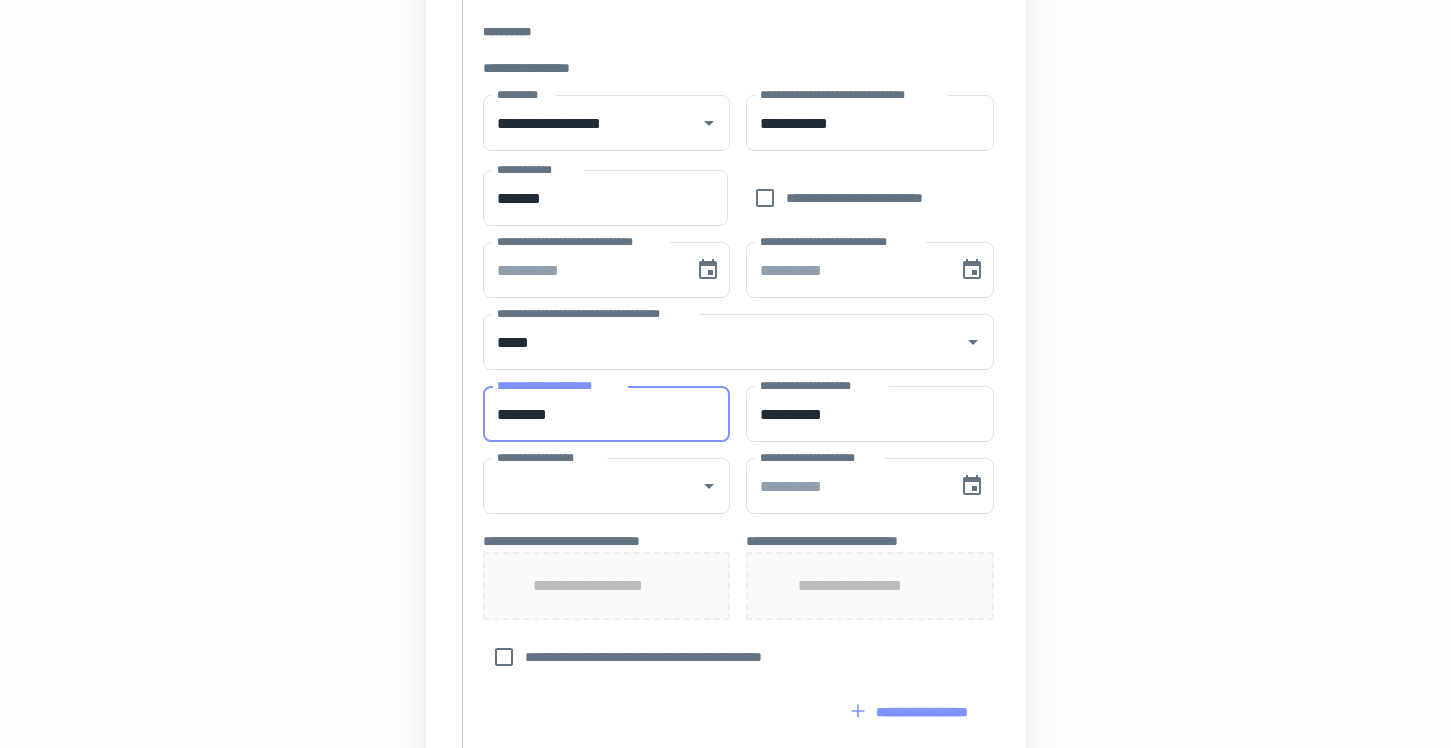 type on "**" 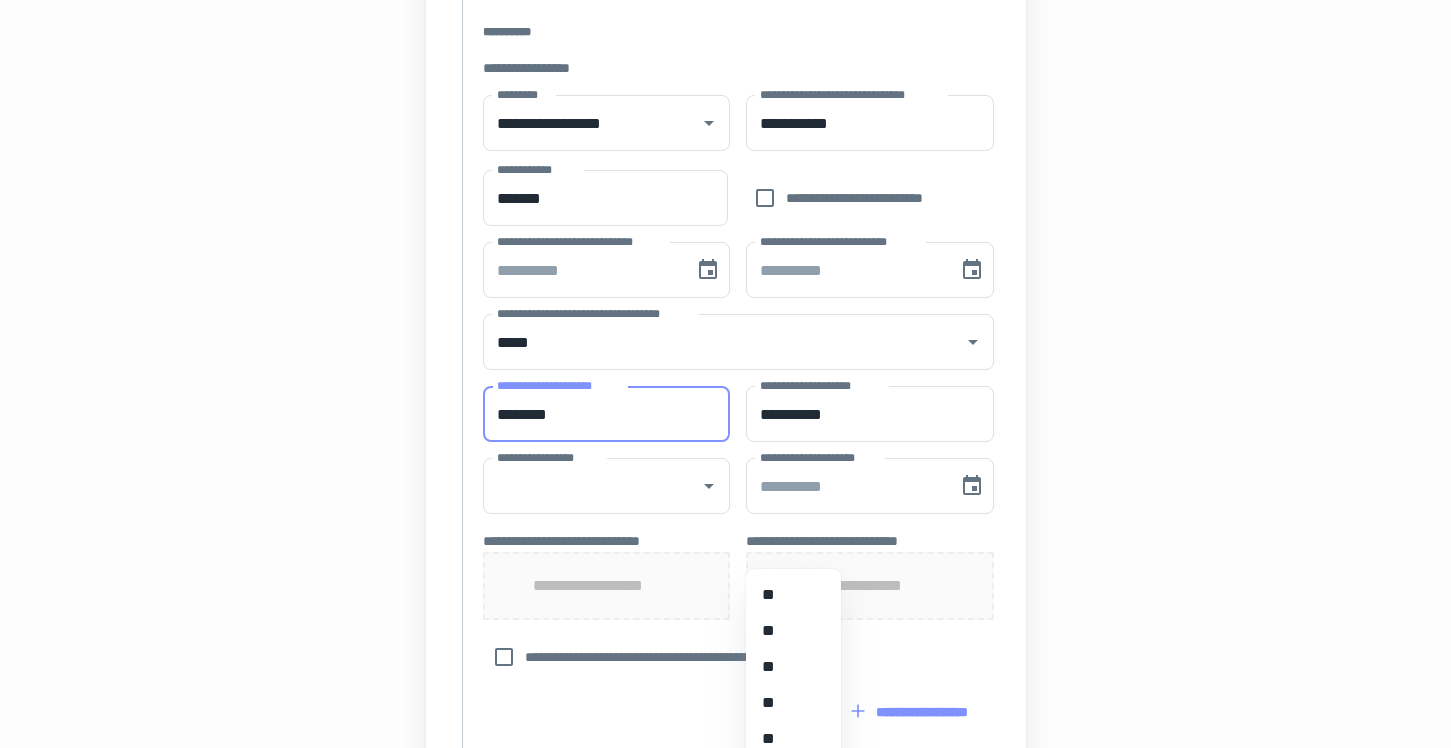 scroll, scrollTop: 1035, scrollLeft: 0, axis: vertical 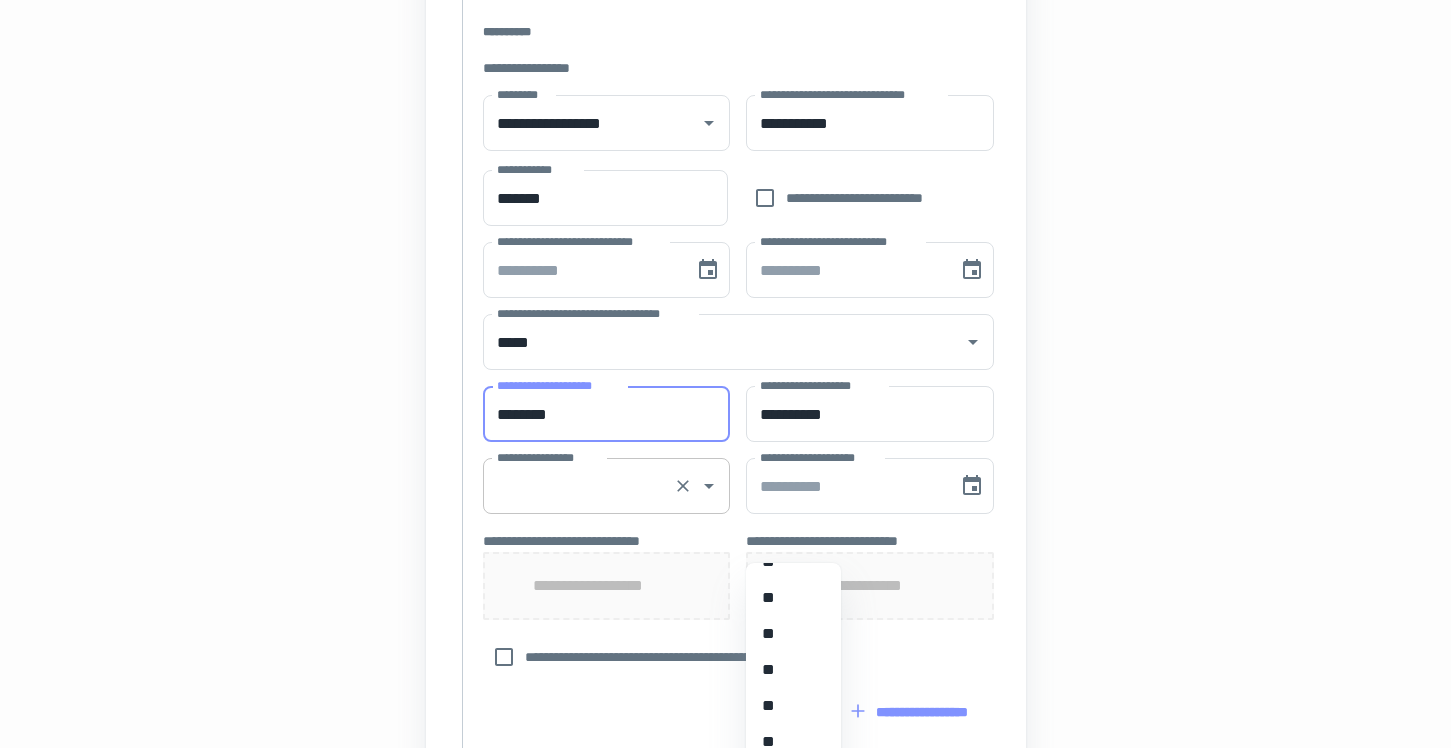 click on "**********" at bounding box center (579, 486) 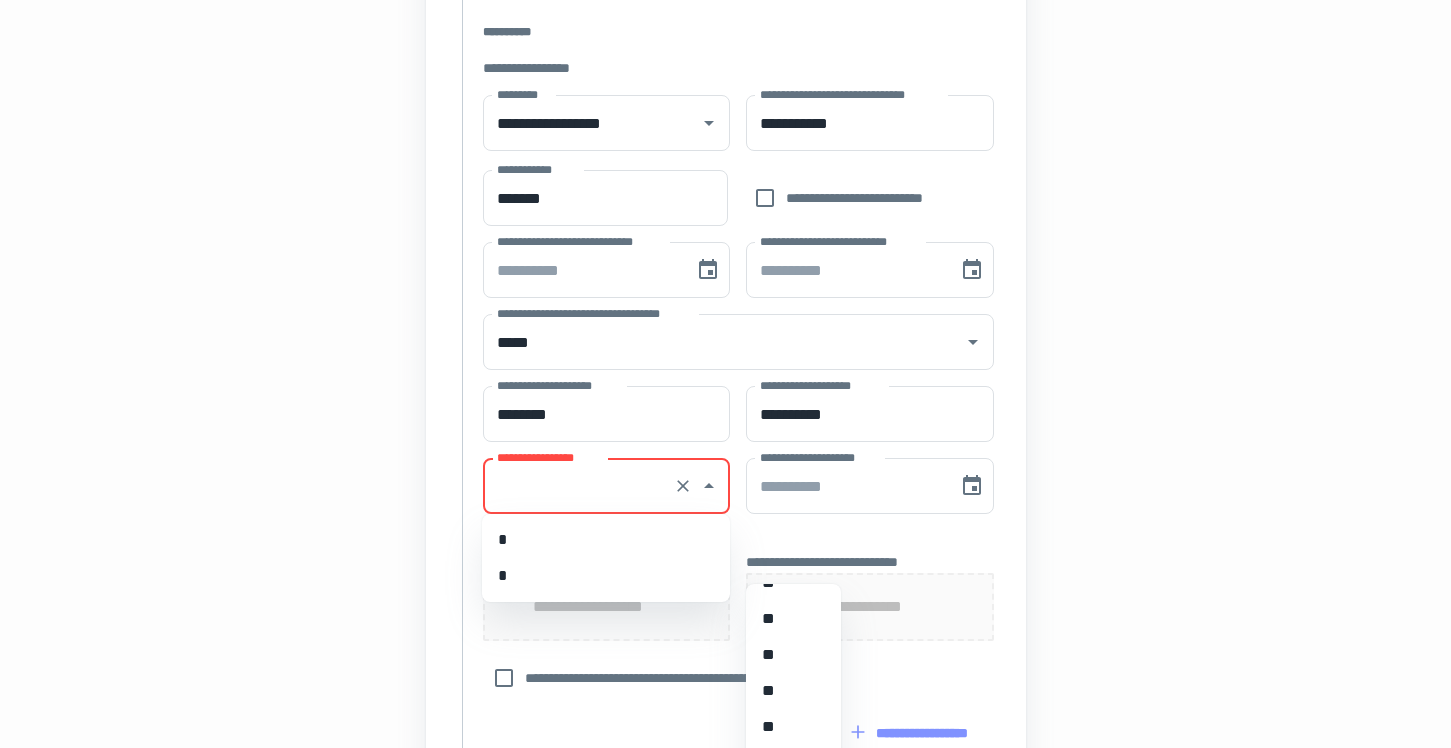drag, startPoint x: 545, startPoint y: 585, endPoint x: 615, endPoint y: 568, distance: 72.03471 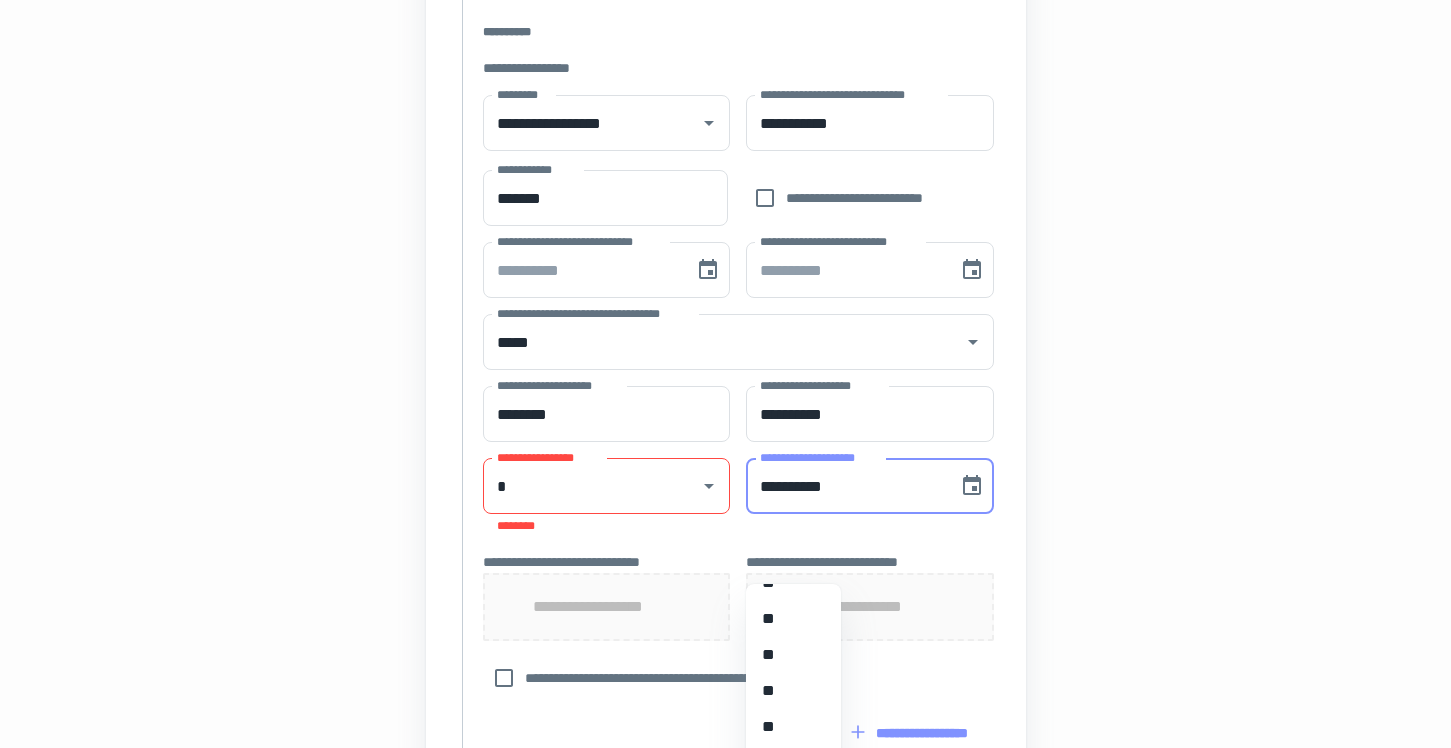 click on "**********" at bounding box center [845, 486] 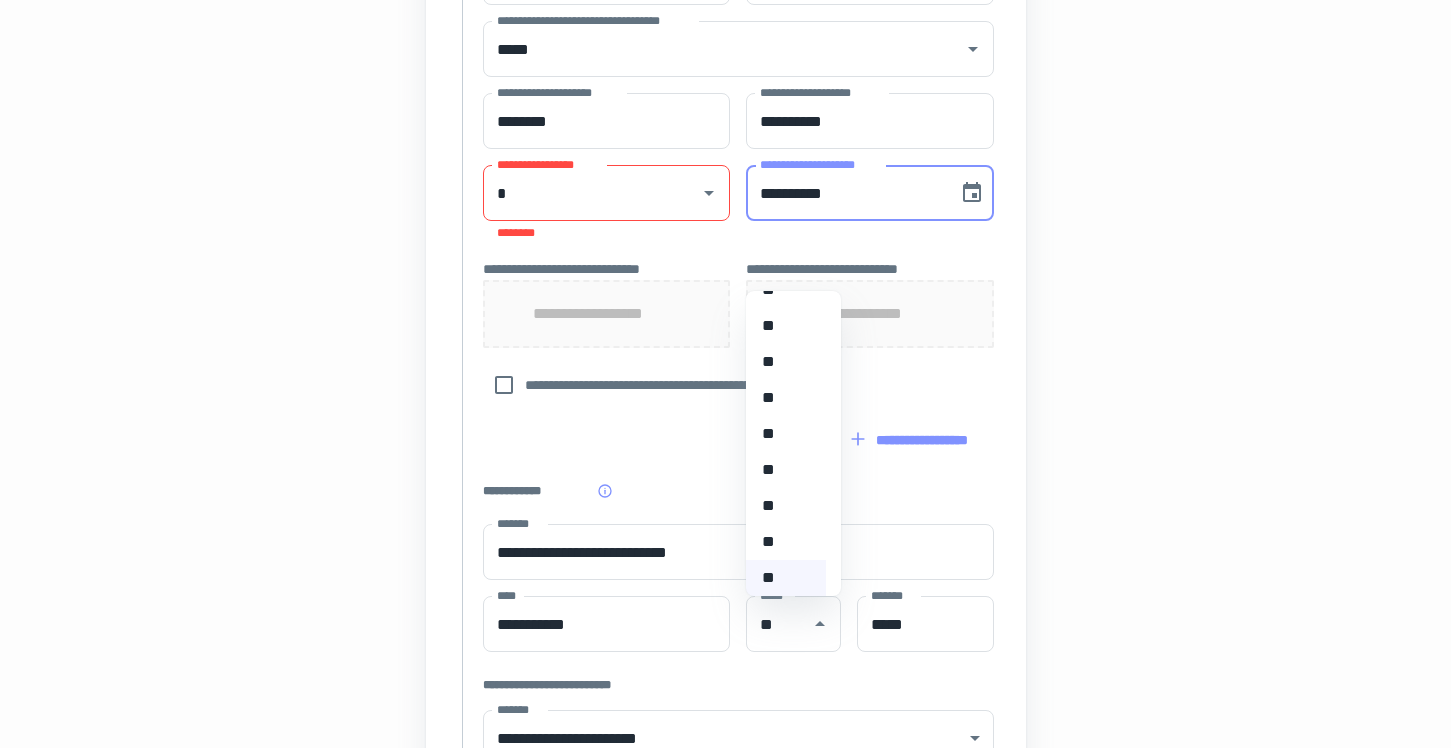 scroll, scrollTop: 1045, scrollLeft: 0, axis: vertical 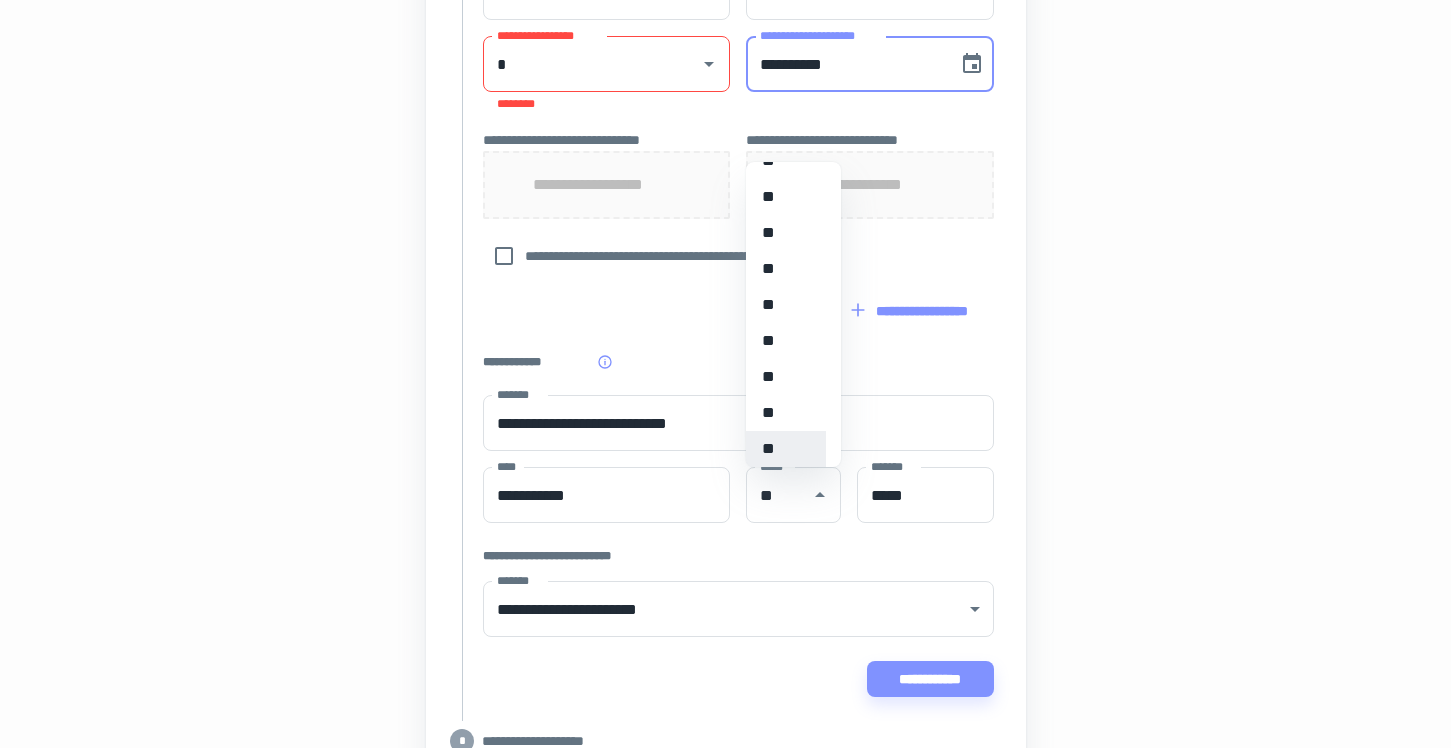 click on "**" at bounding box center [786, 449] 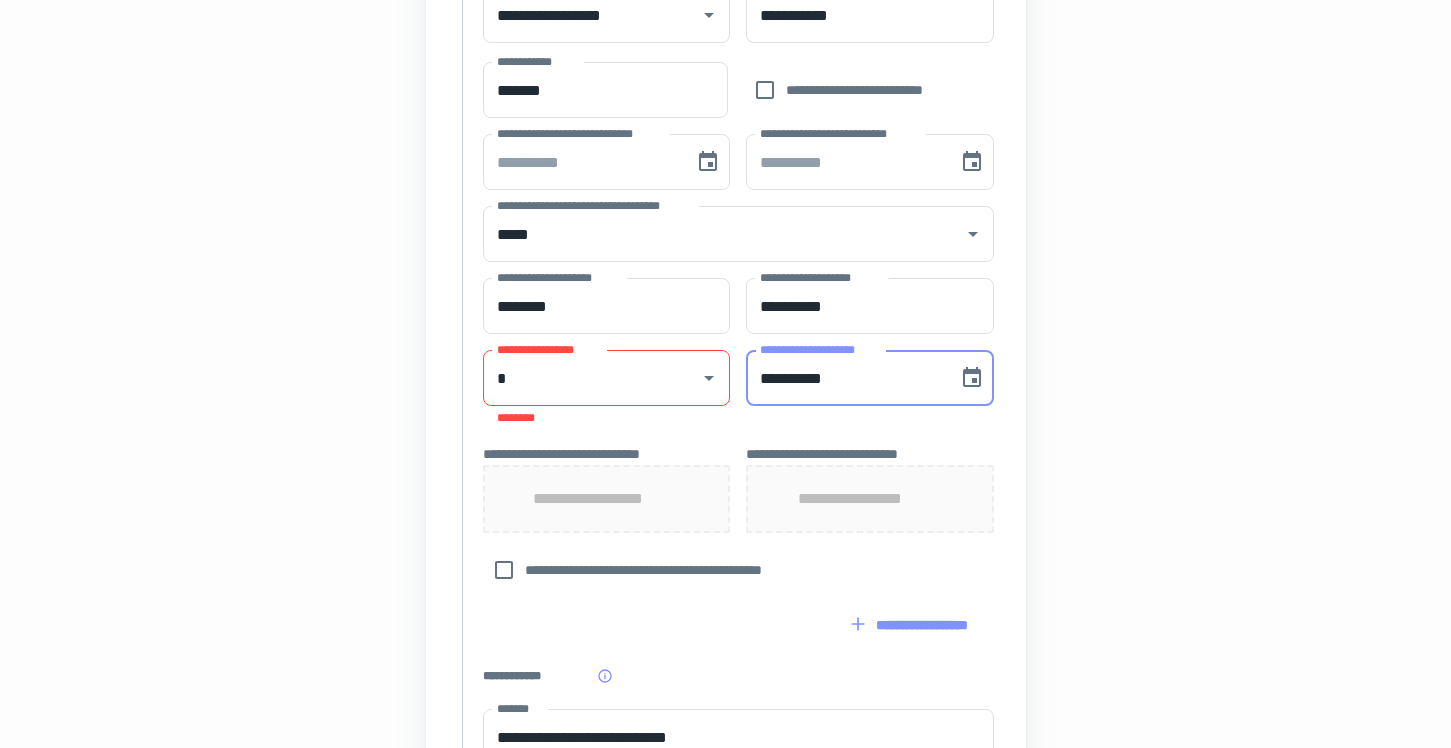 scroll, scrollTop: 1162, scrollLeft: 0, axis: vertical 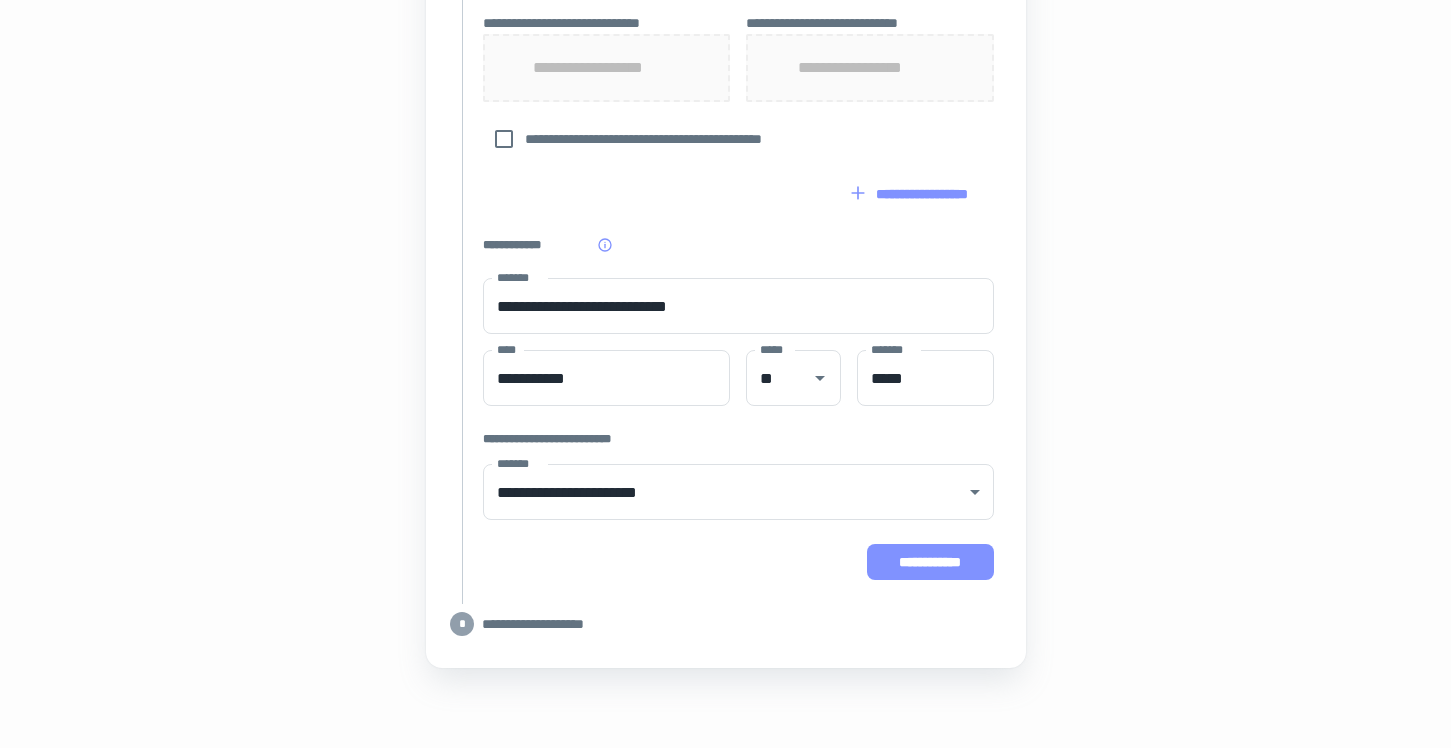 type on "**********" 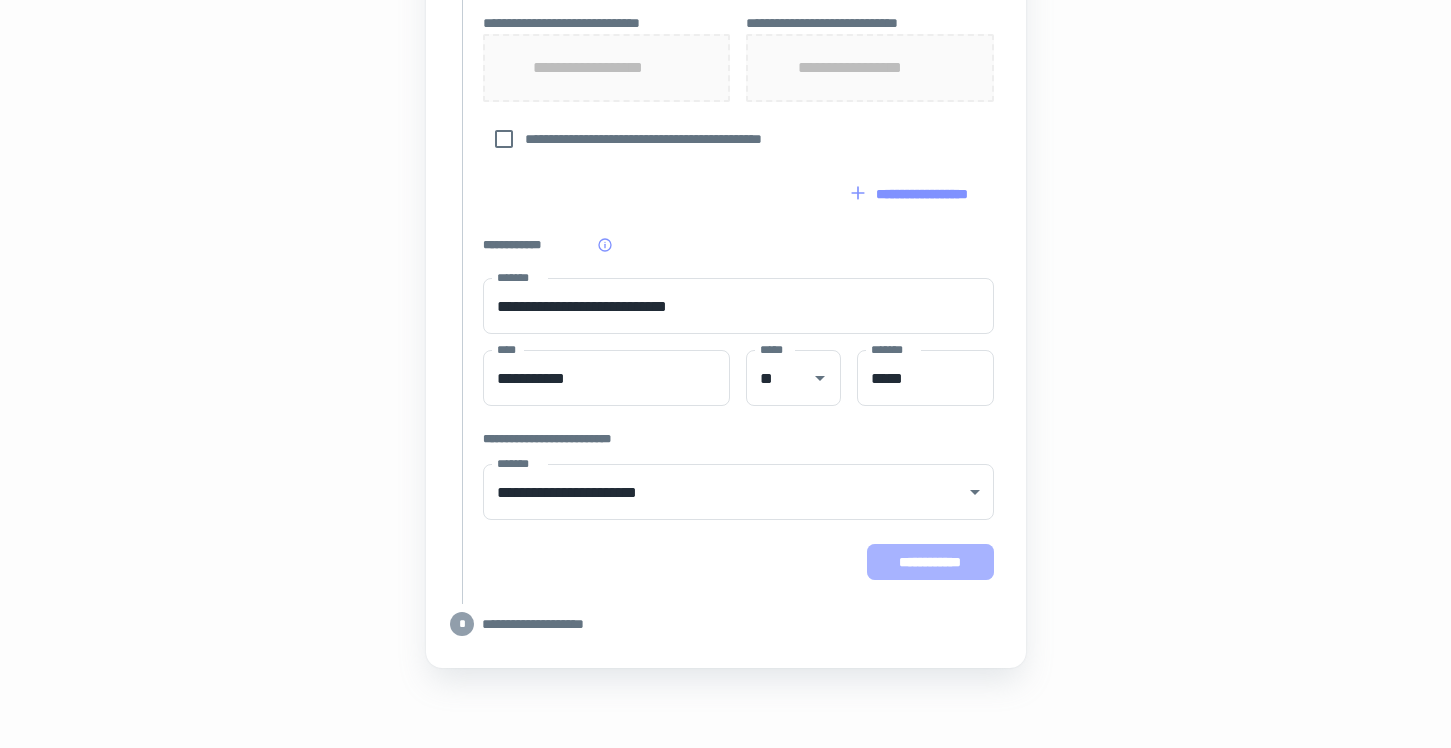 click on "**********" at bounding box center (930, 562) 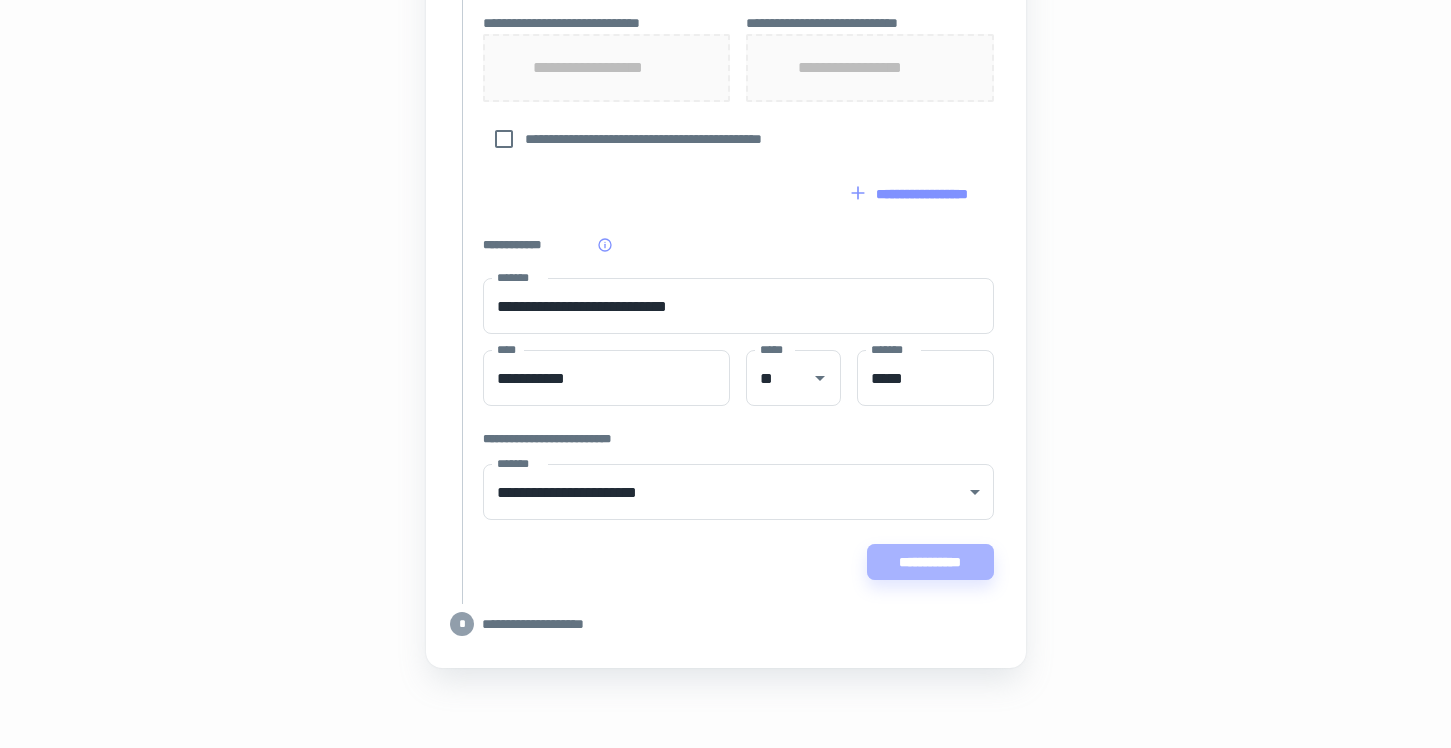 scroll, scrollTop: 1141, scrollLeft: 0, axis: vertical 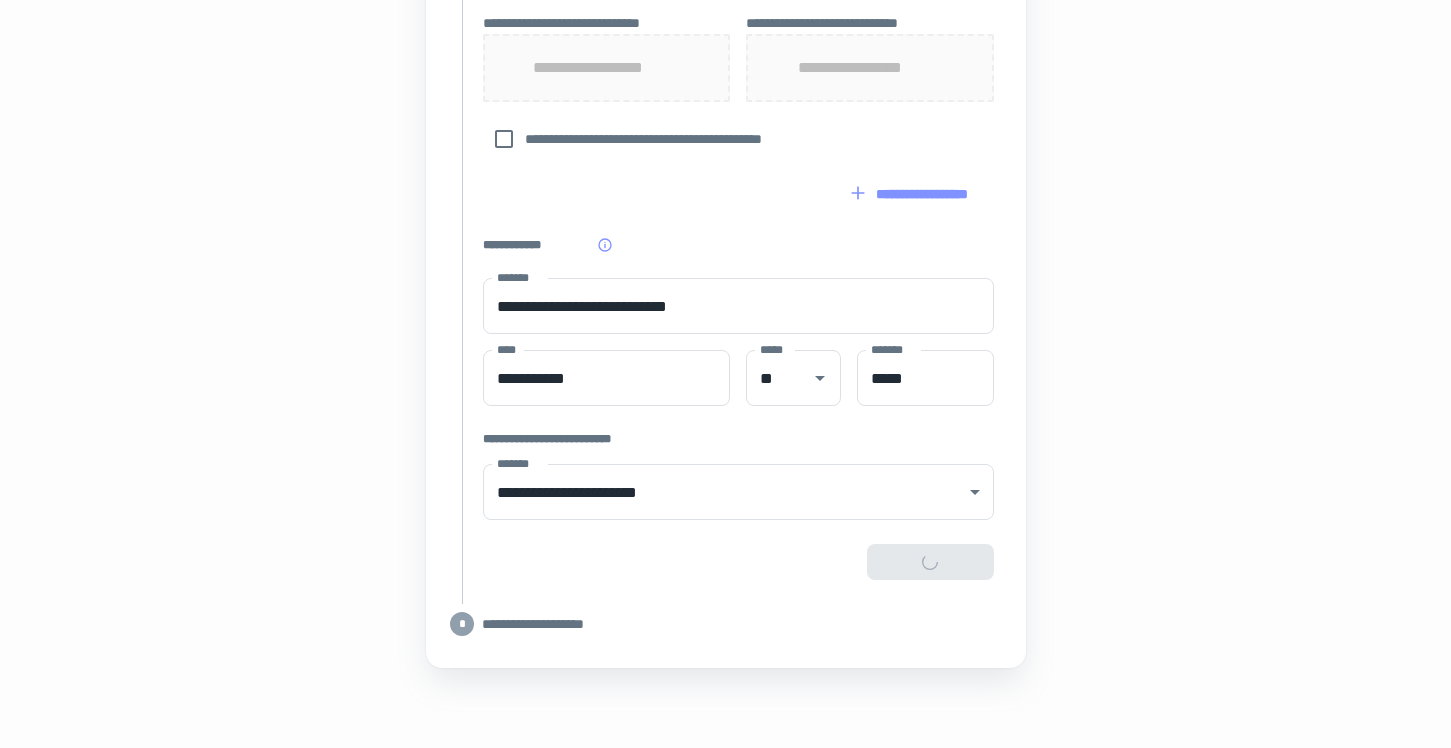 type 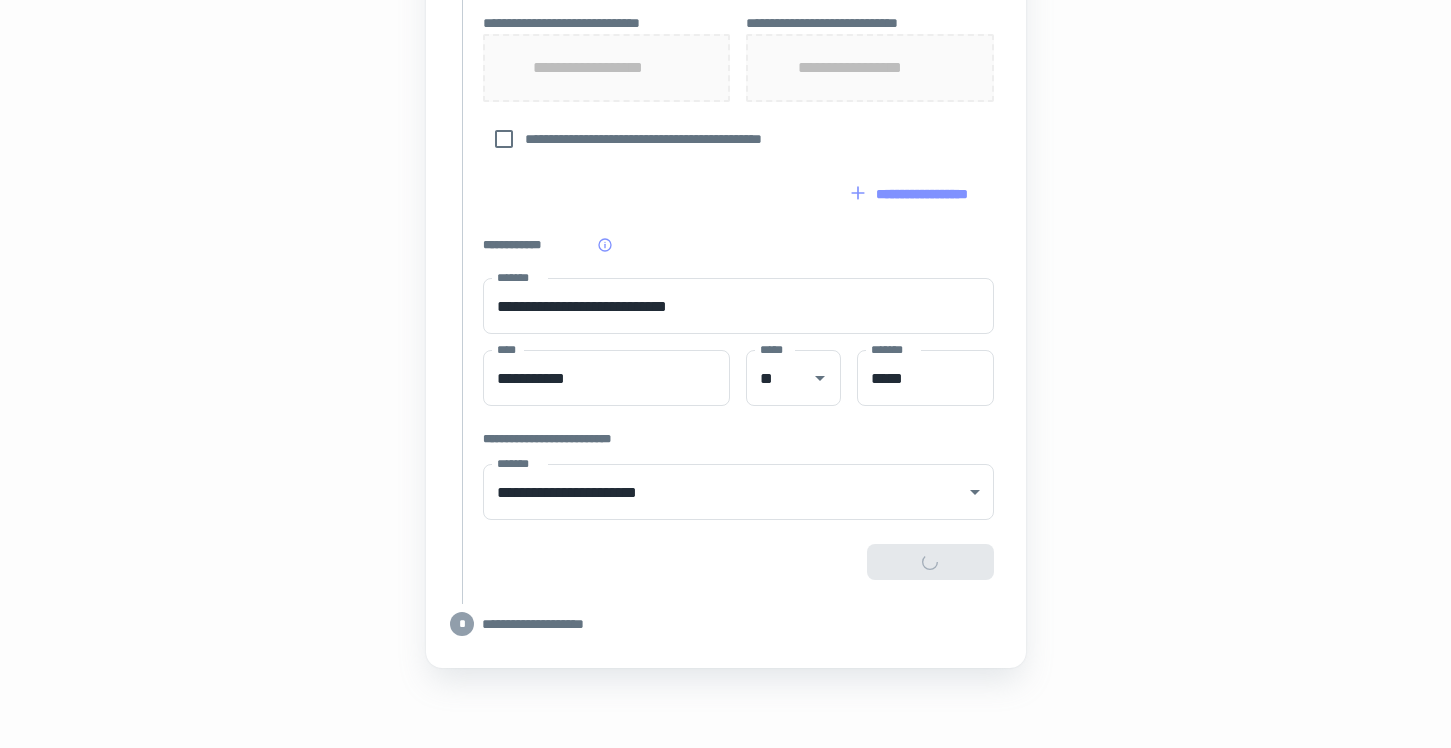type on "**********" 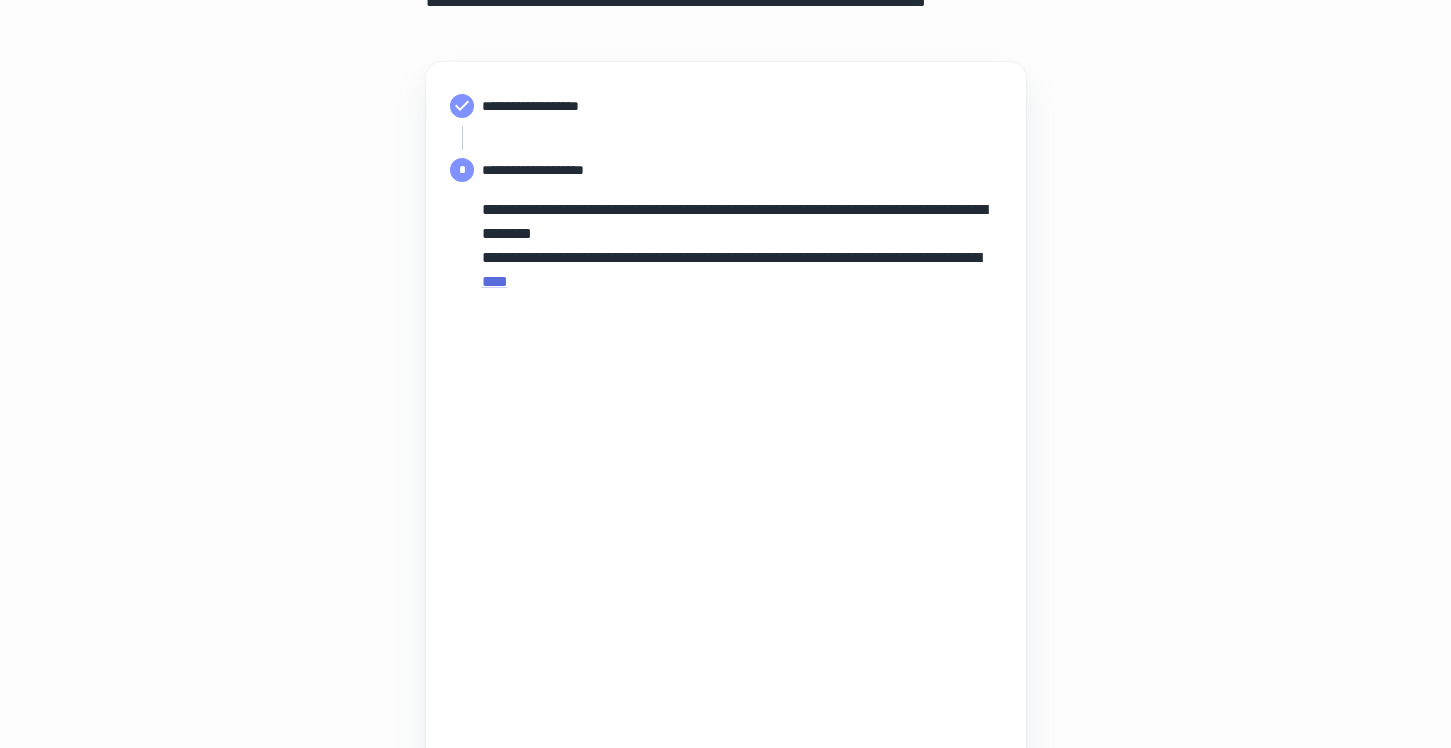 scroll, scrollTop: 203, scrollLeft: 0, axis: vertical 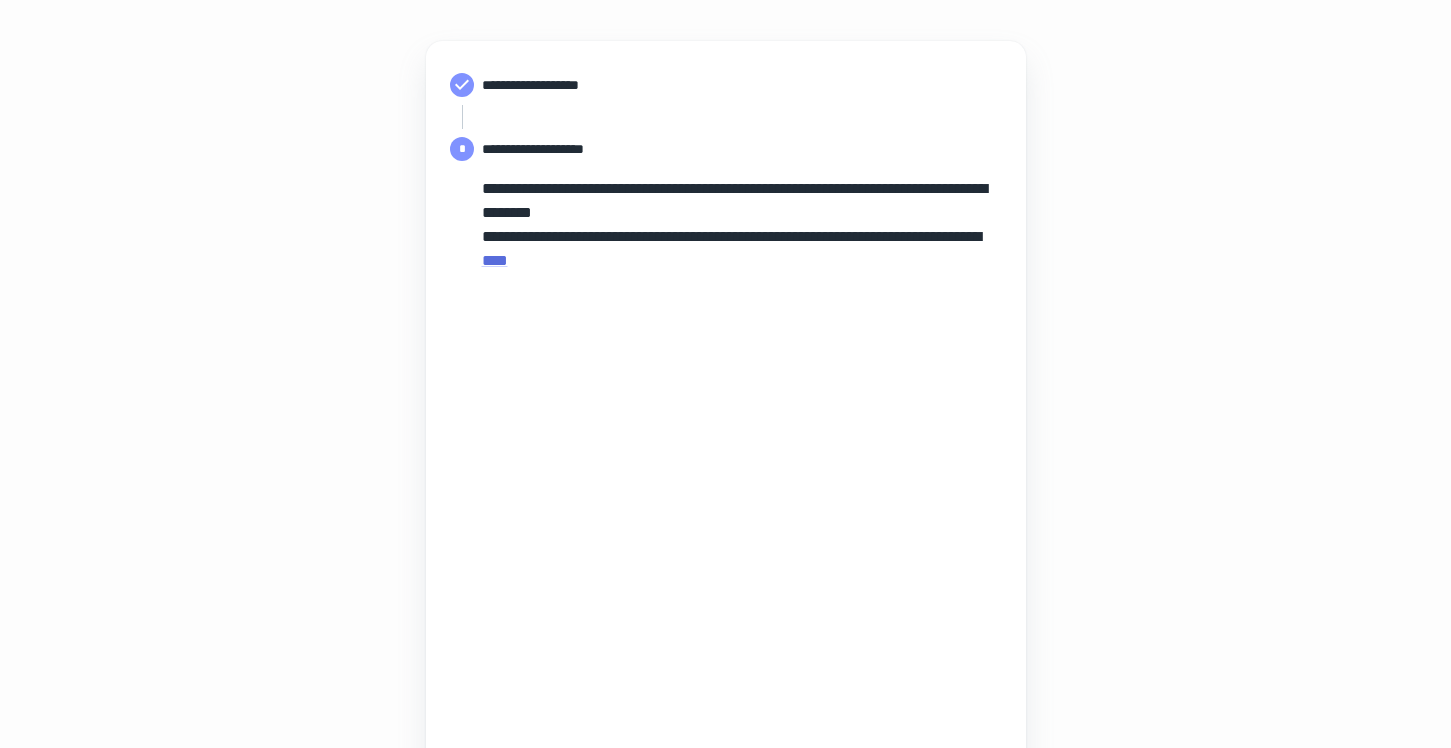 click on "**********" at bounding box center (726, 379) 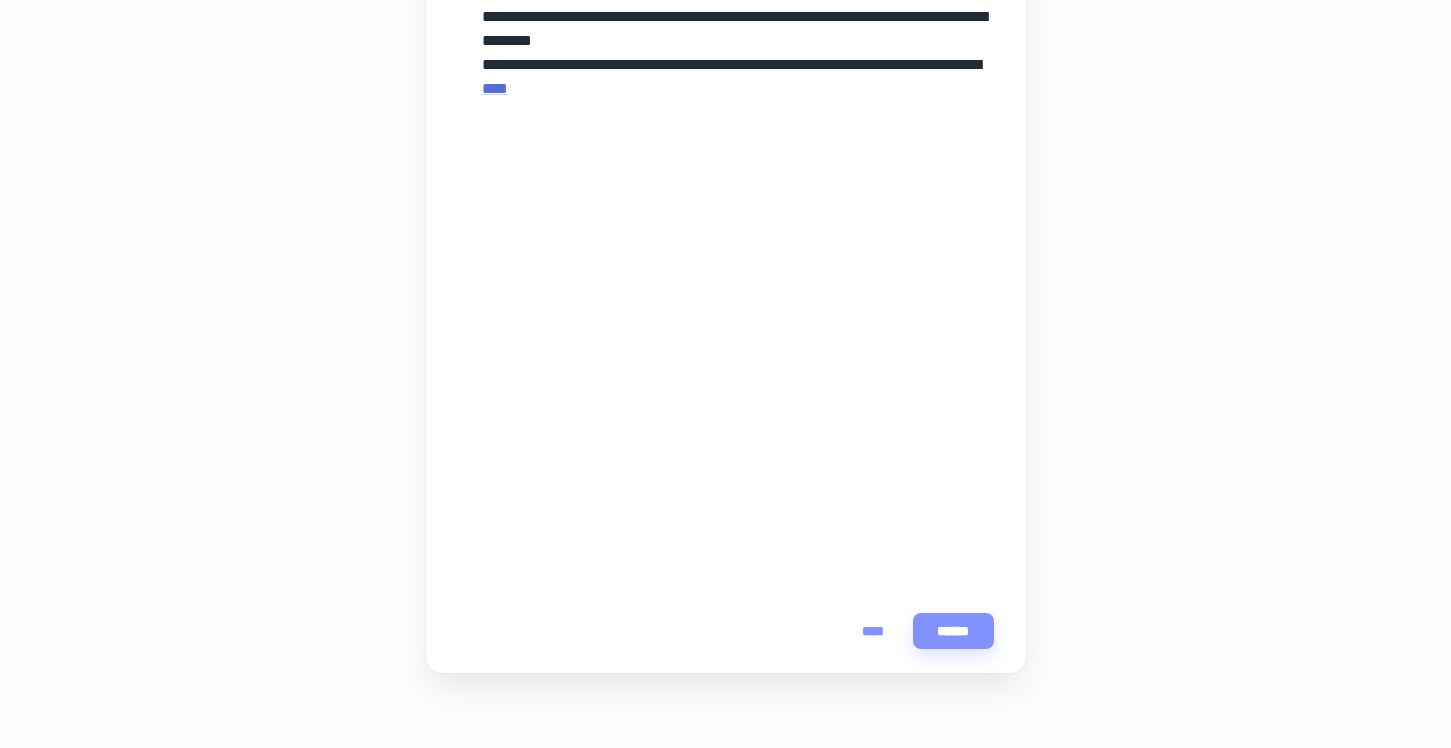 scroll, scrollTop: 380, scrollLeft: 0, axis: vertical 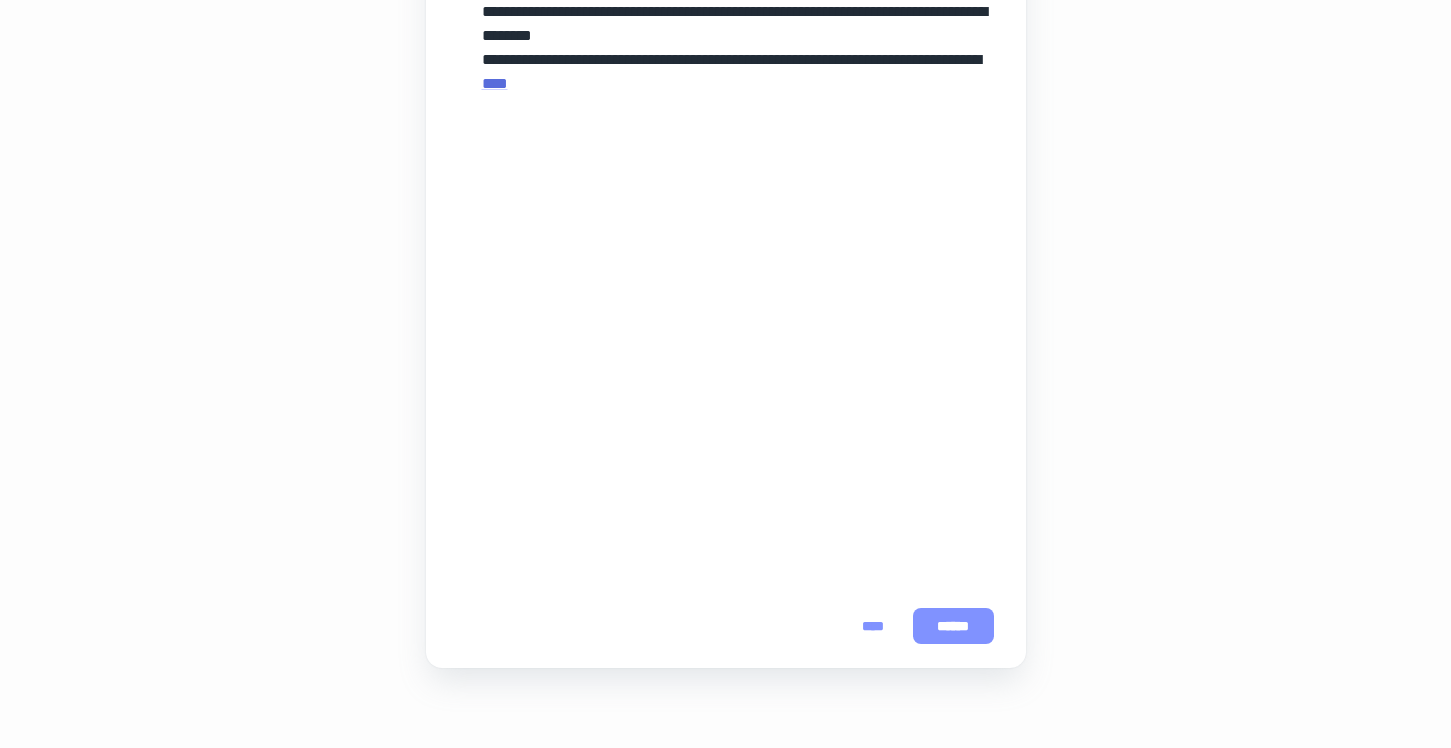 click on "******" at bounding box center (953, 626) 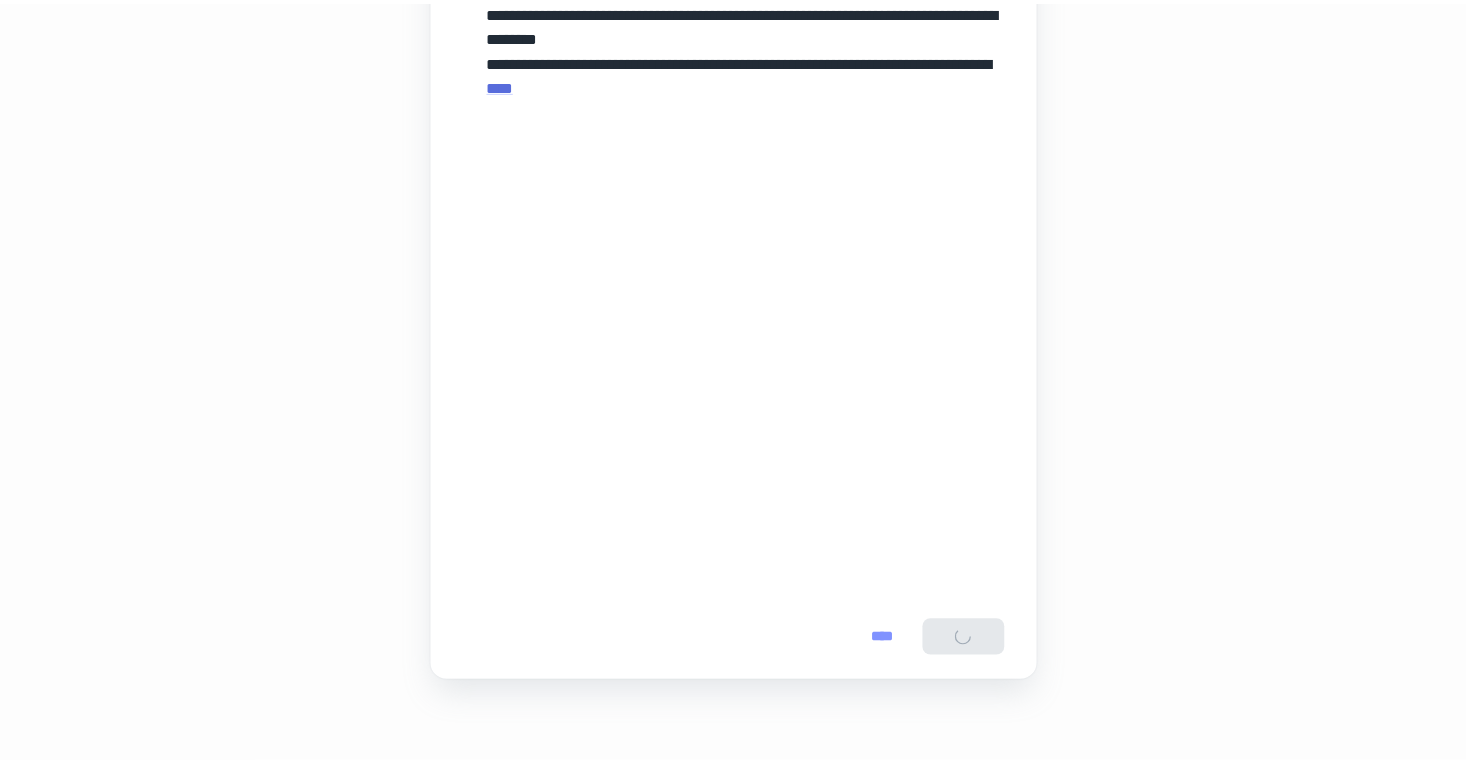 scroll, scrollTop: 0, scrollLeft: 0, axis: both 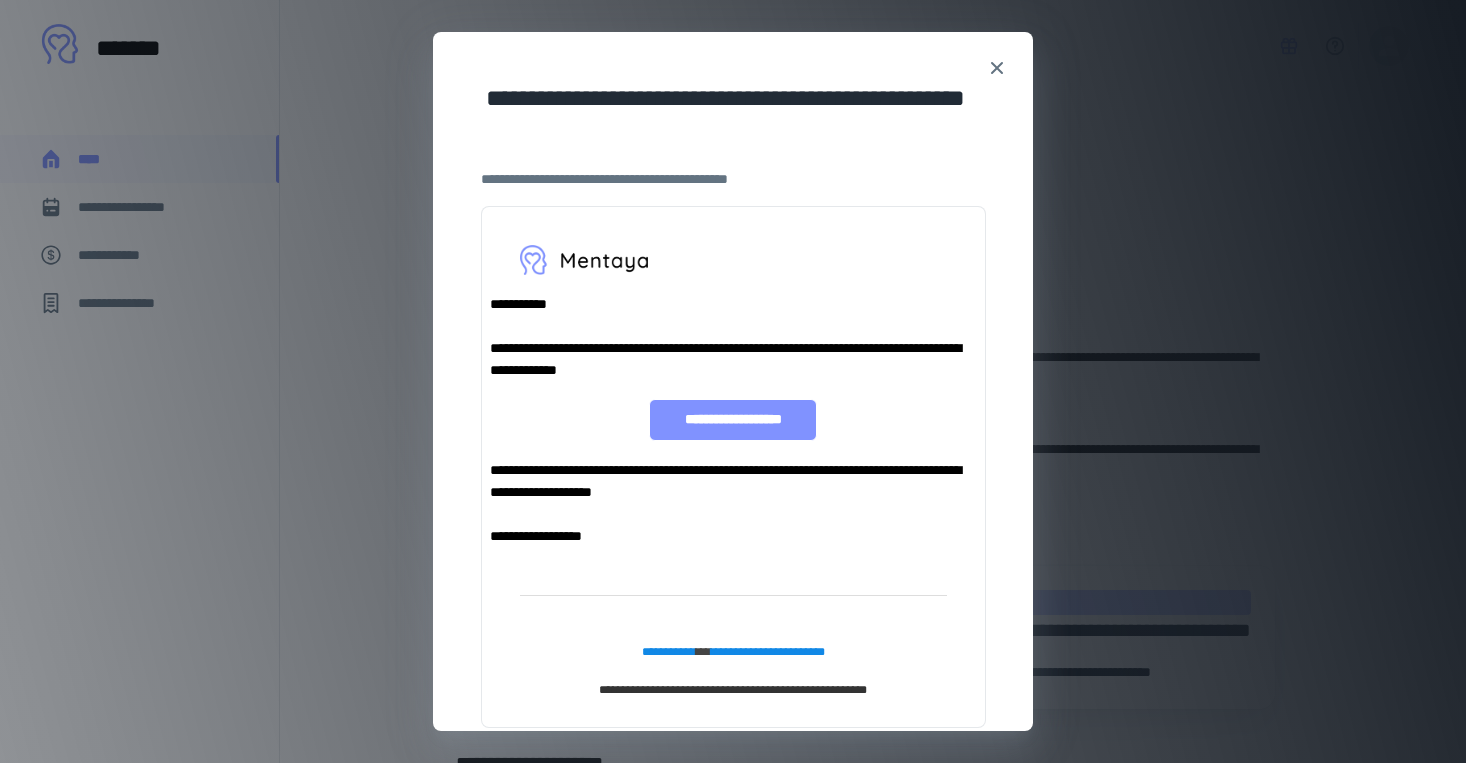 click on "**********" at bounding box center [732, 420] 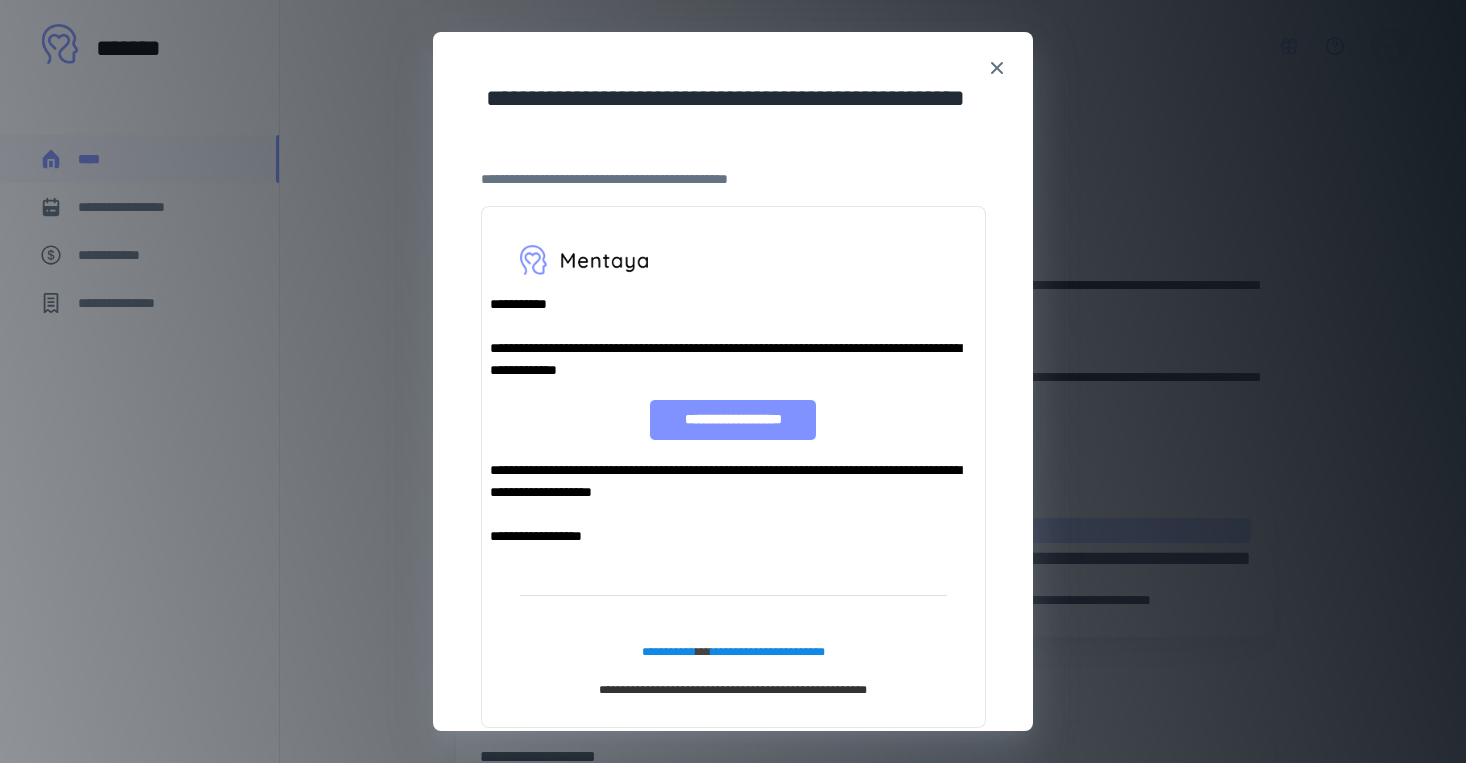 scroll, scrollTop: 80, scrollLeft: 0, axis: vertical 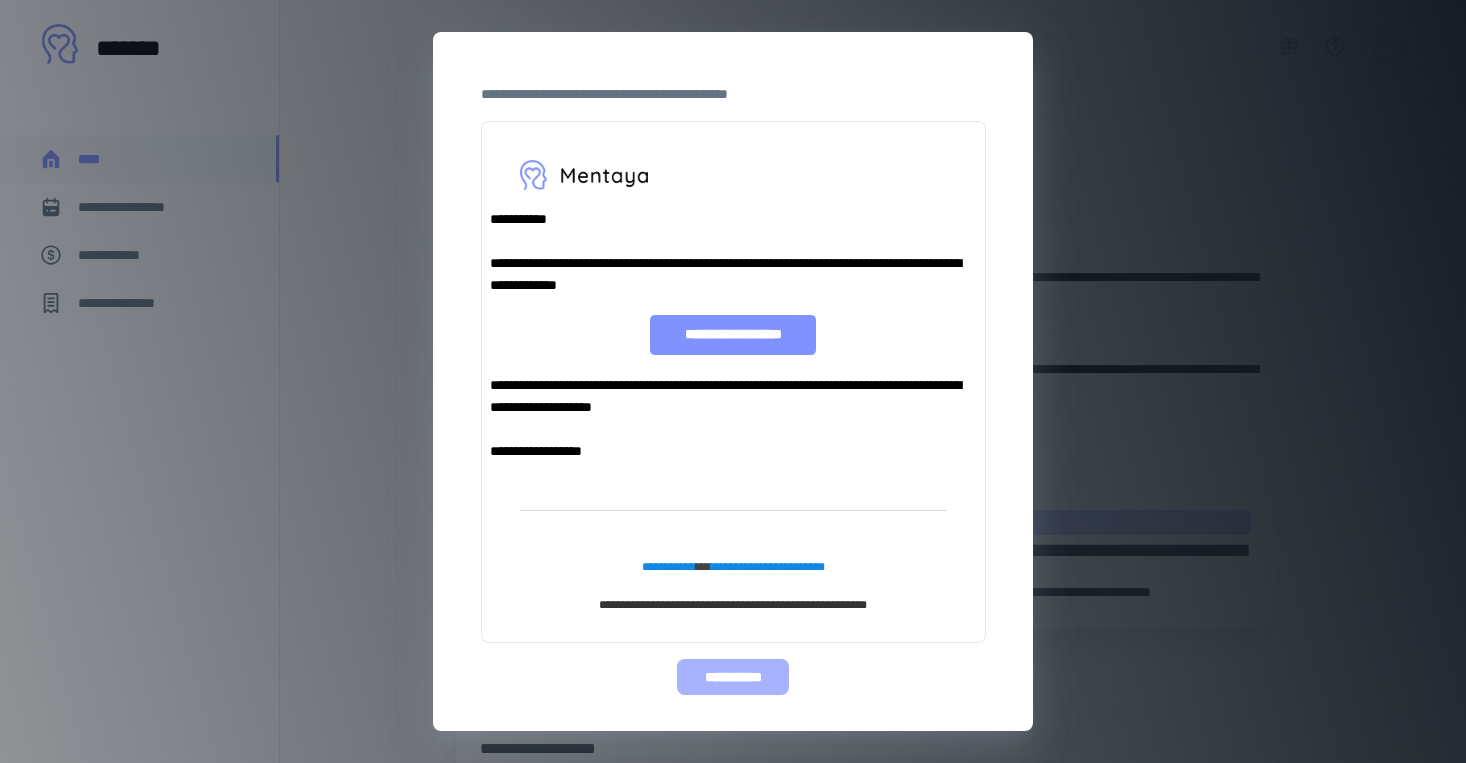 click on "**********" at bounding box center (732, 677) 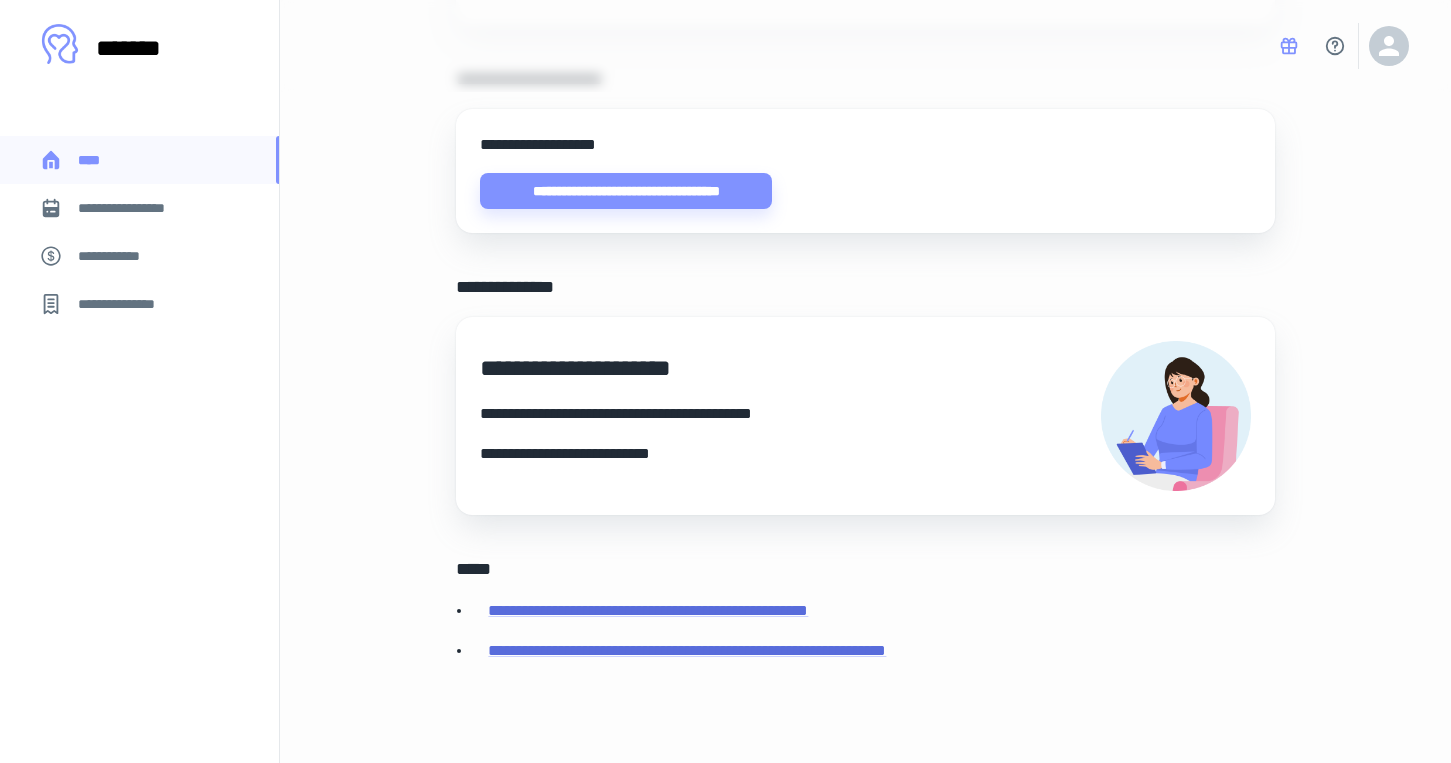 scroll, scrollTop: 704, scrollLeft: 0, axis: vertical 